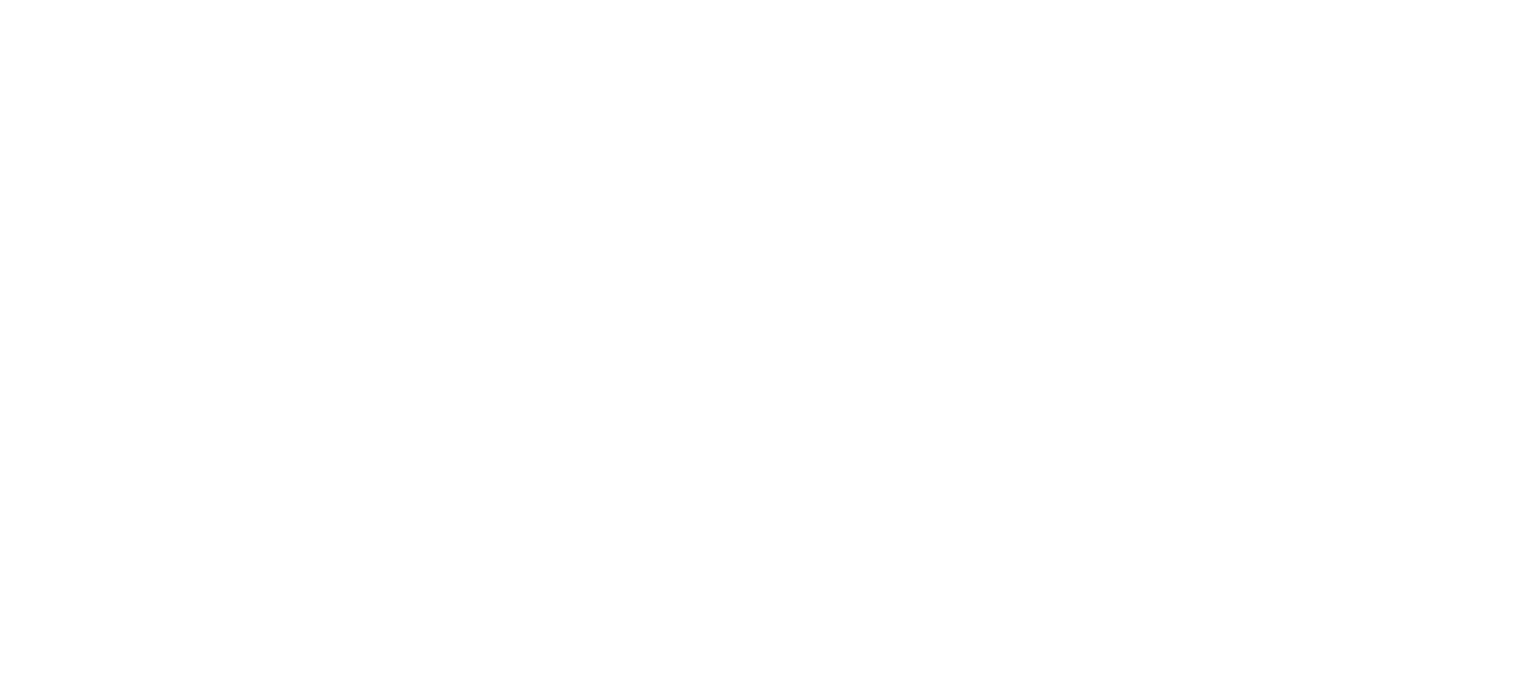 scroll, scrollTop: 0, scrollLeft: 0, axis: both 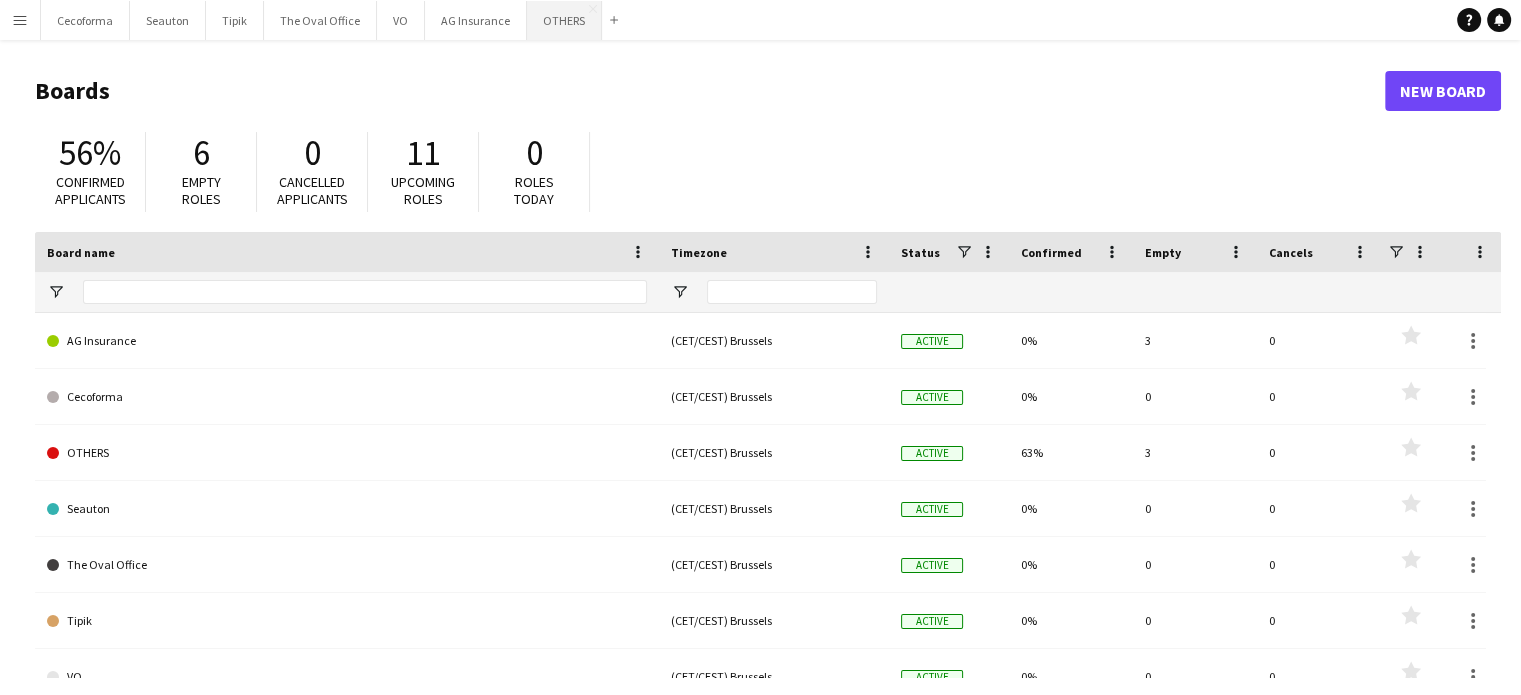 click on "OTHERS
Close" at bounding box center [564, 20] 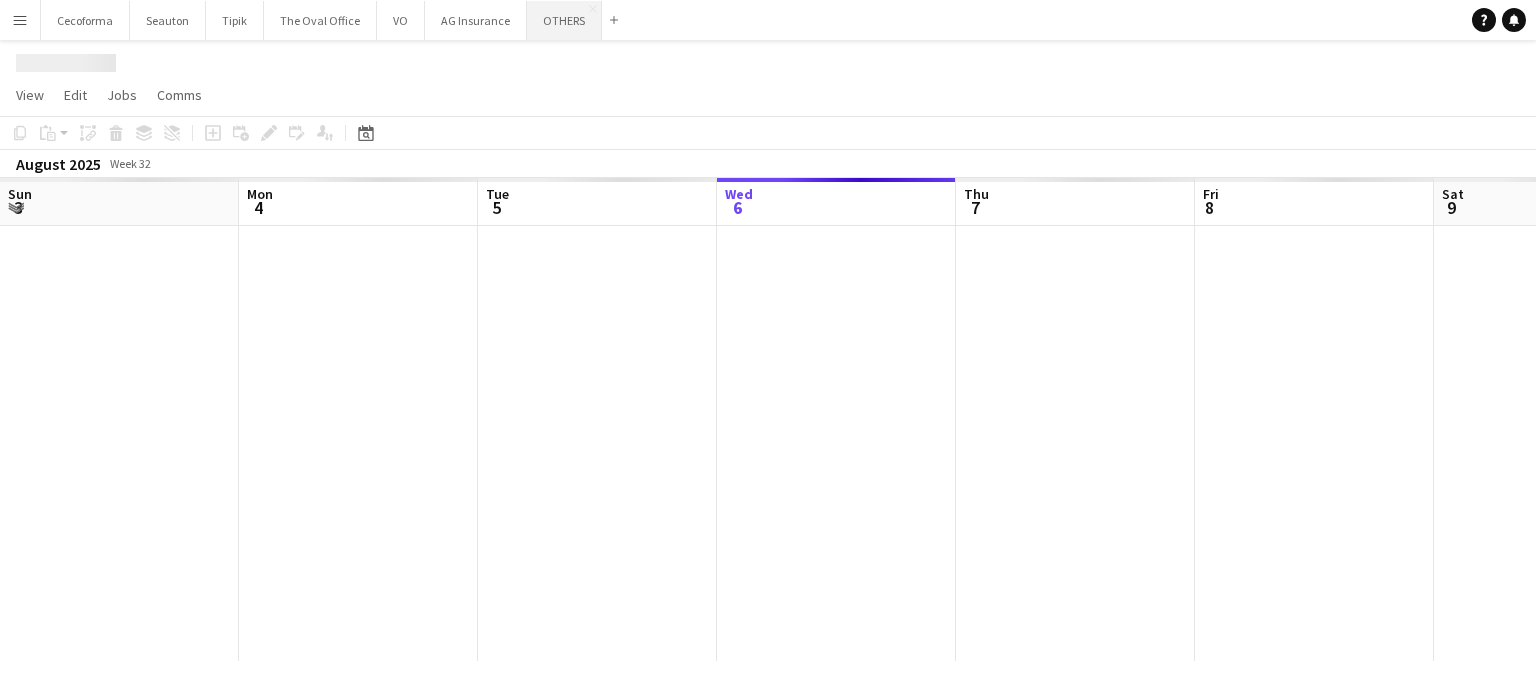 scroll, scrollTop: 0, scrollLeft: 478, axis: horizontal 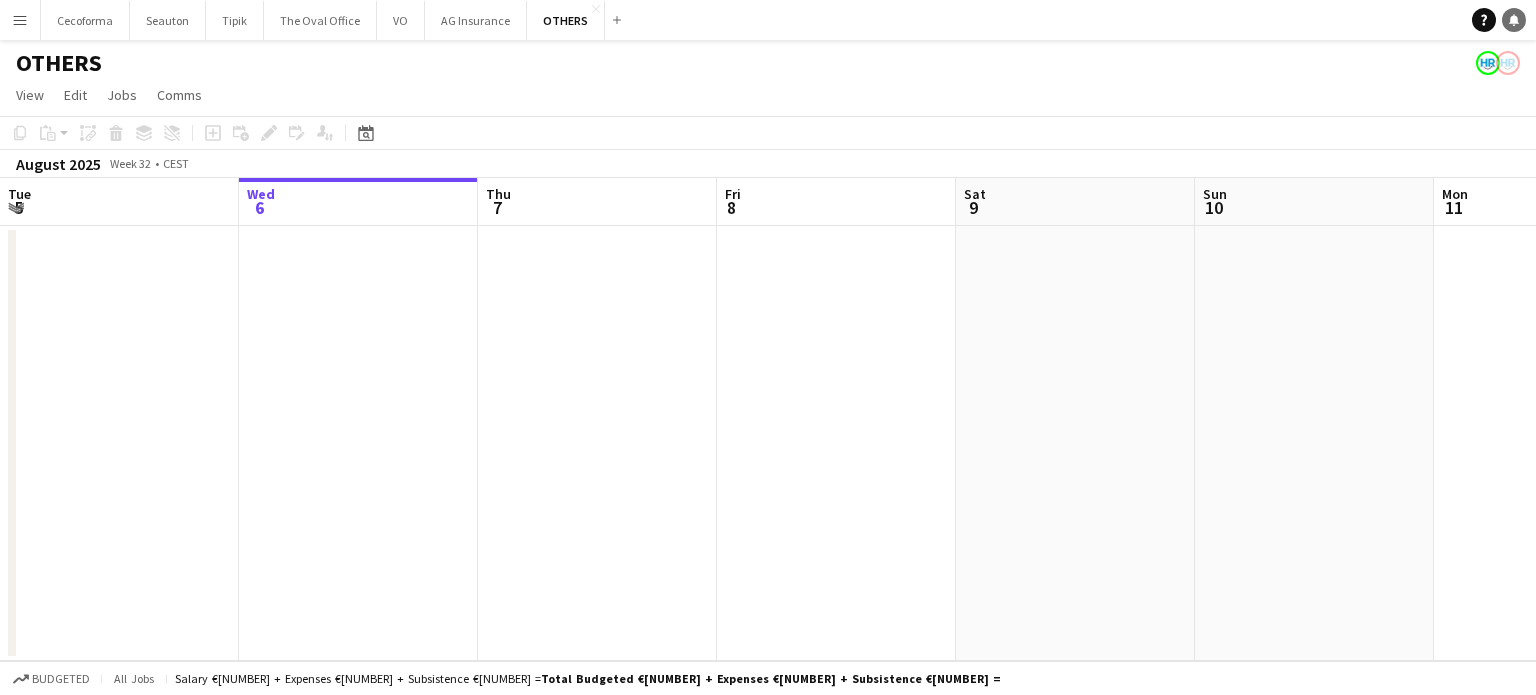 click 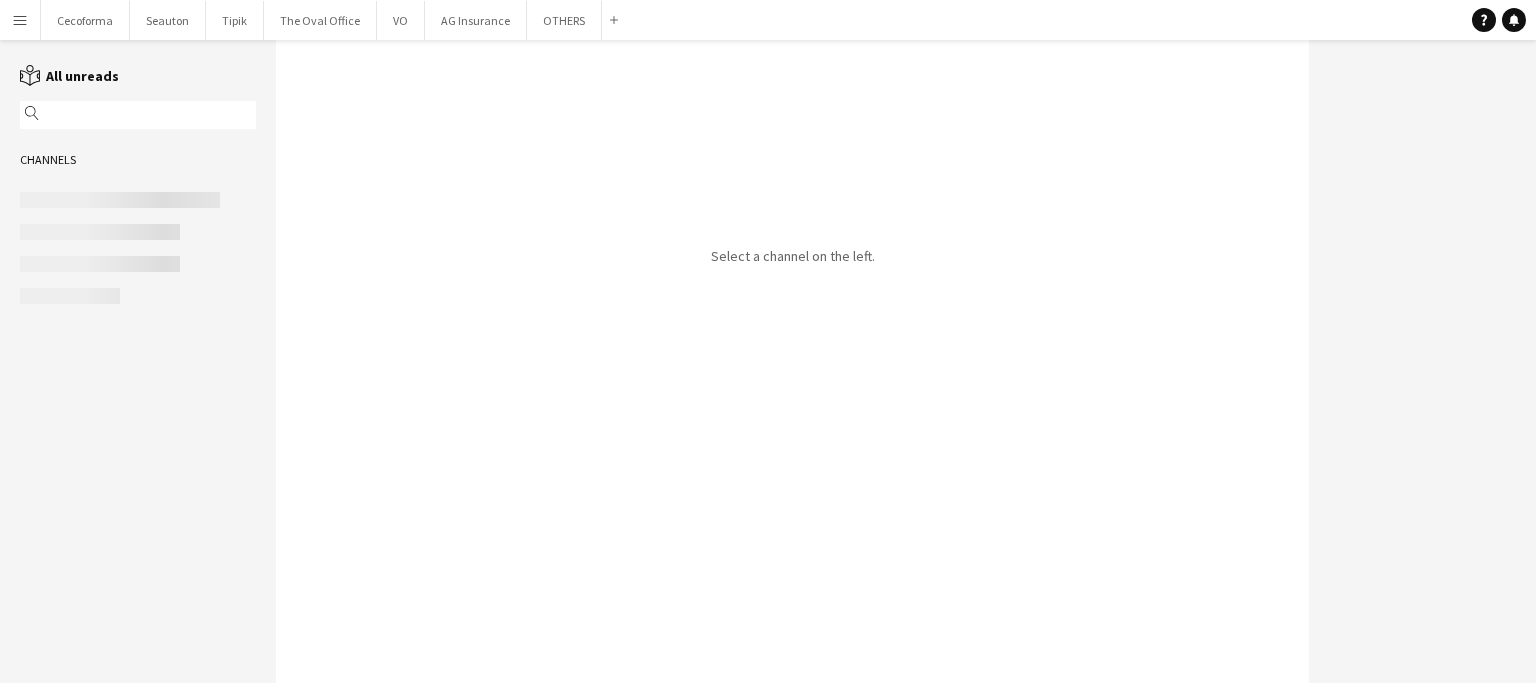 click 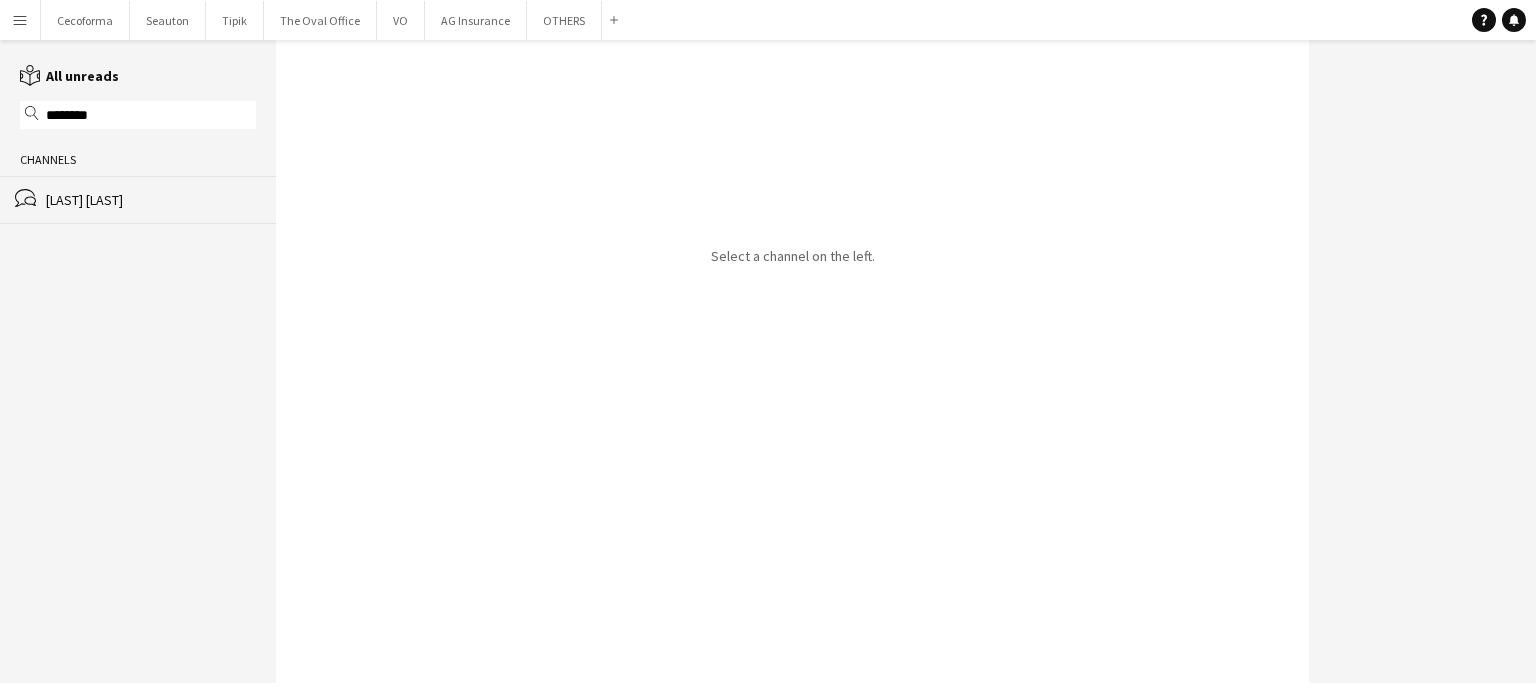 type on "********" 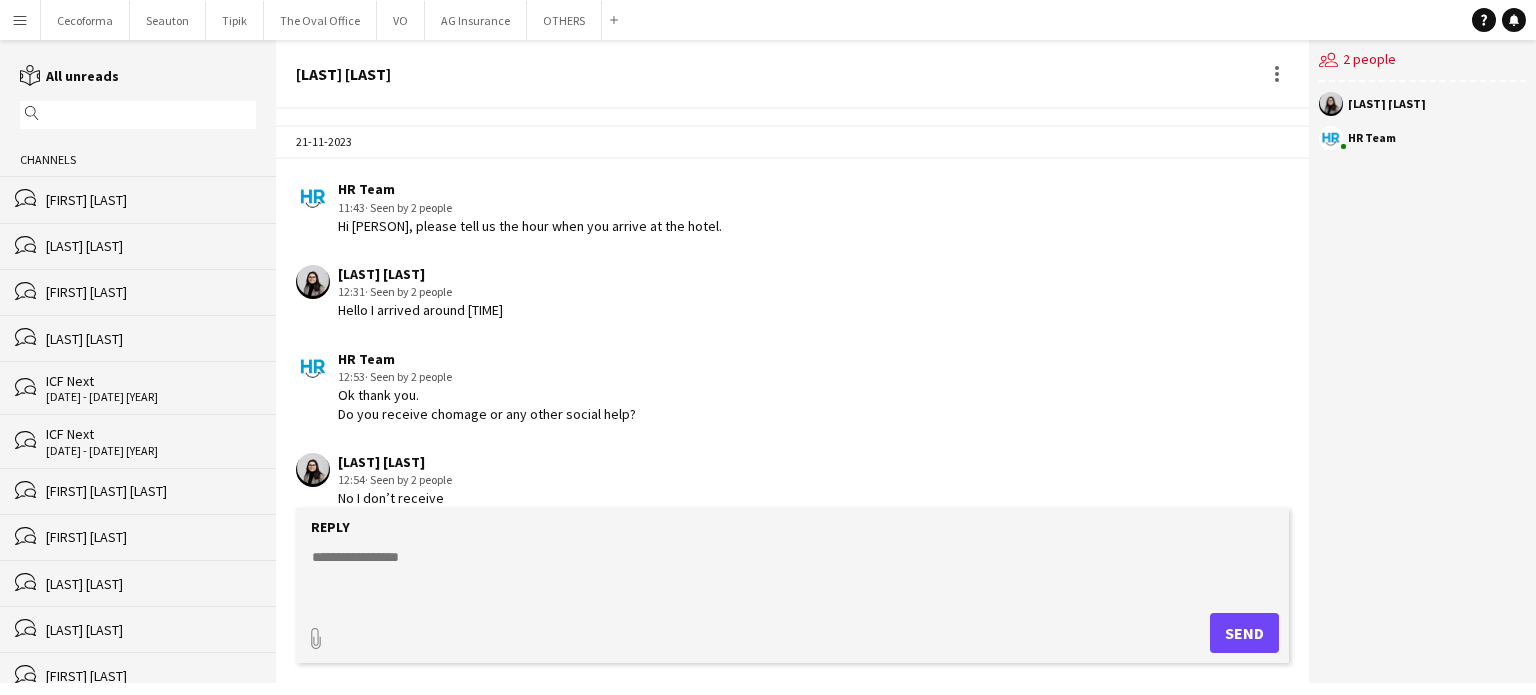 scroll, scrollTop: 2229, scrollLeft: 0, axis: vertical 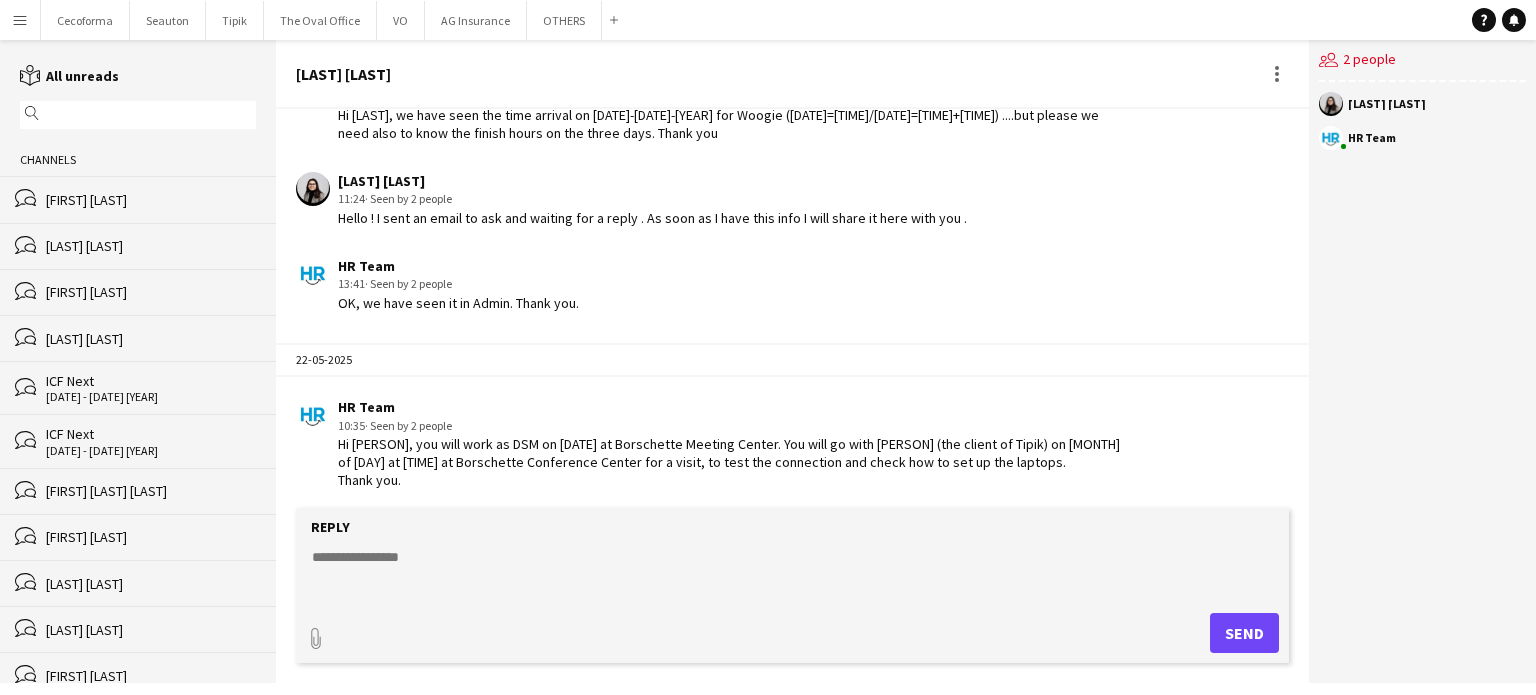 click 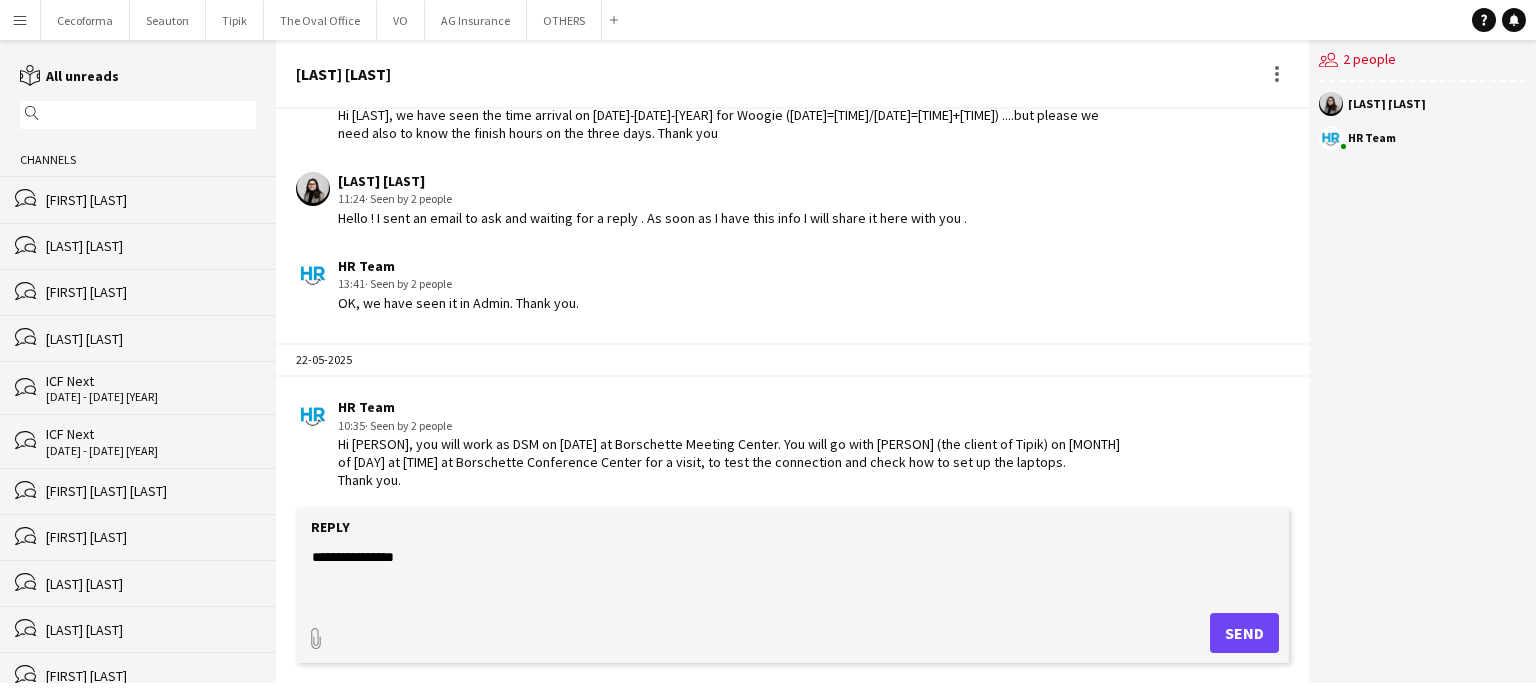 paste on "**********" 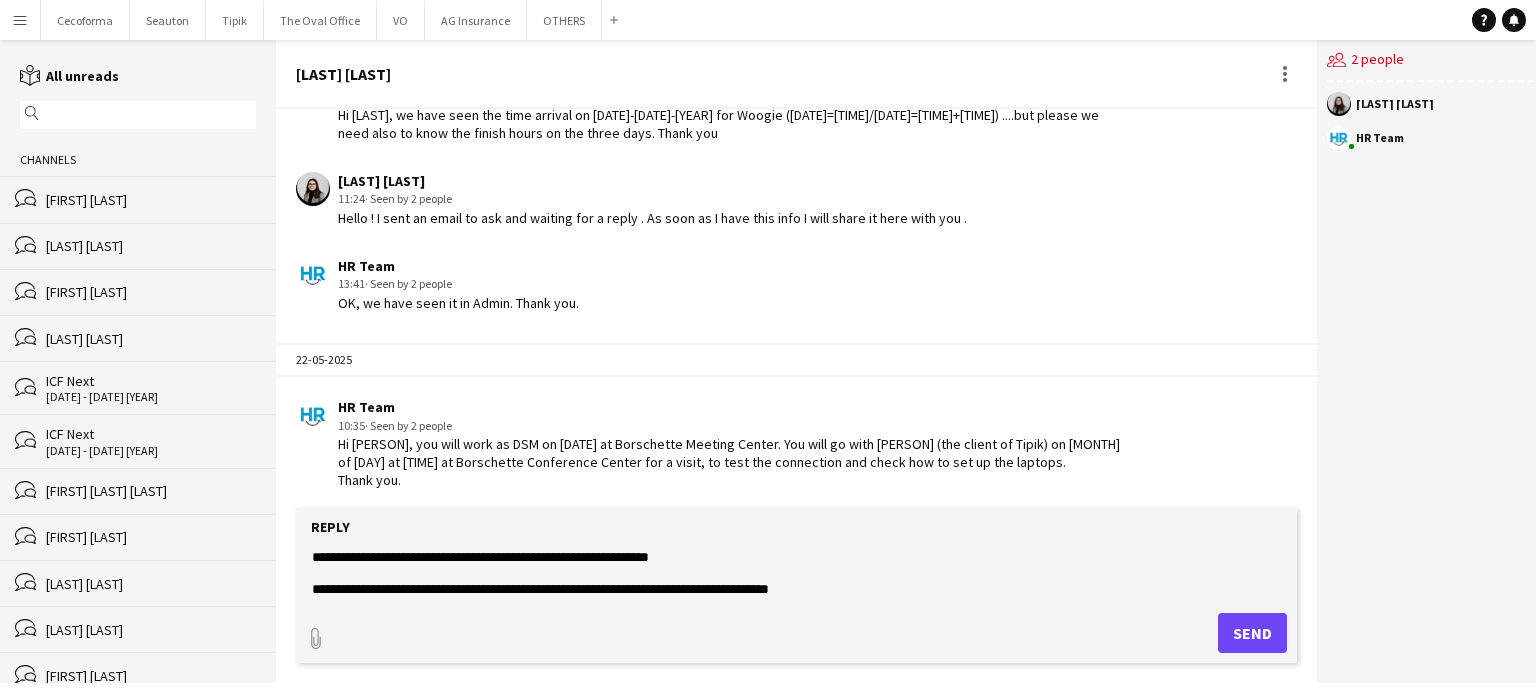 scroll, scrollTop: 0, scrollLeft: 0, axis: both 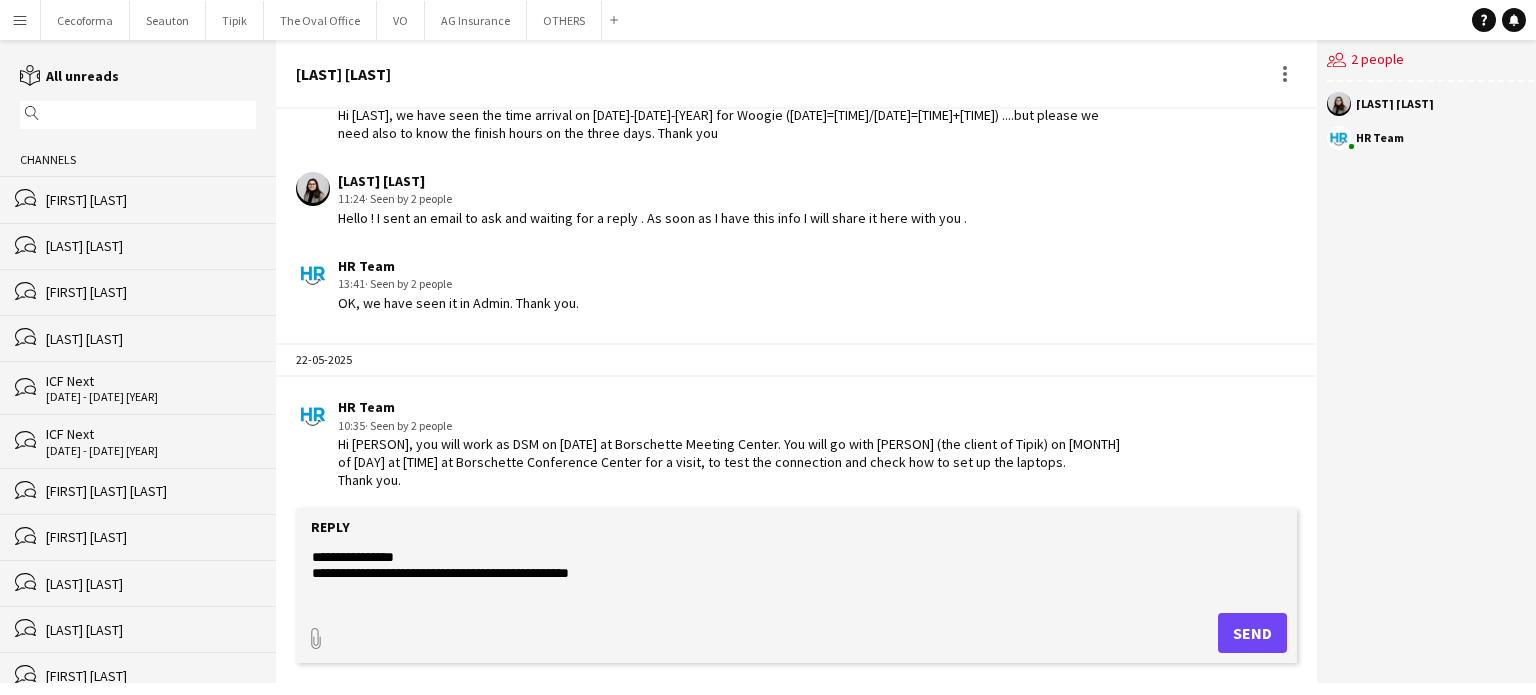 click on "**********" 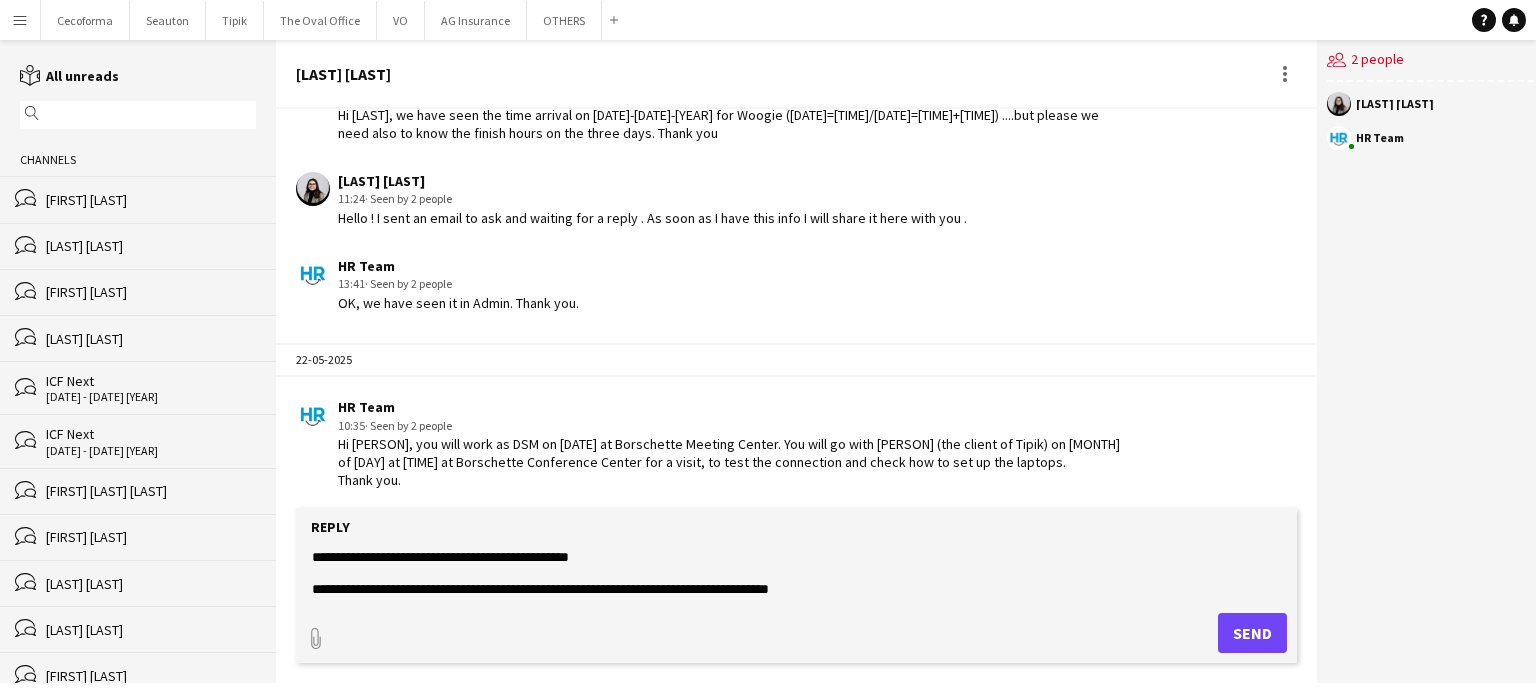 scroll, scrollTop: 32, scrollLeft: 0, axis: vertical 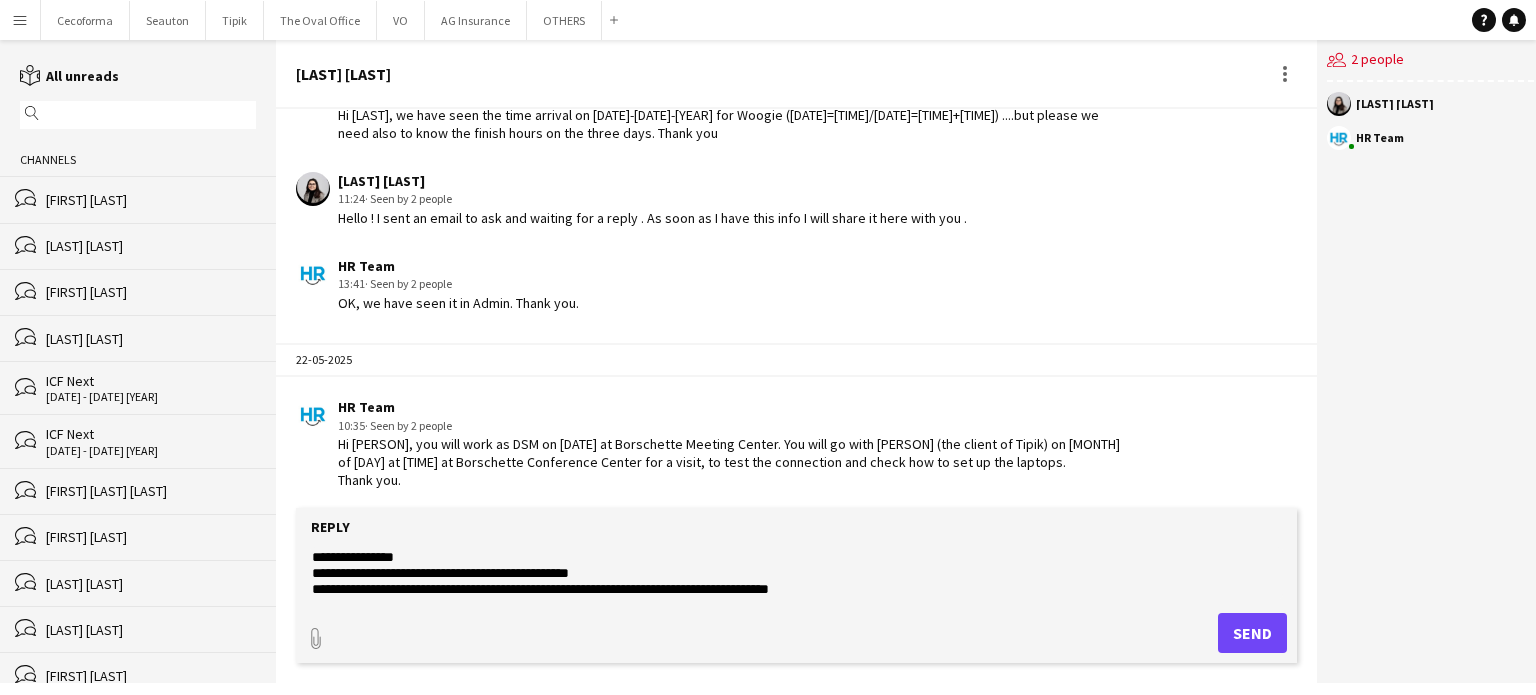 click on "**********" 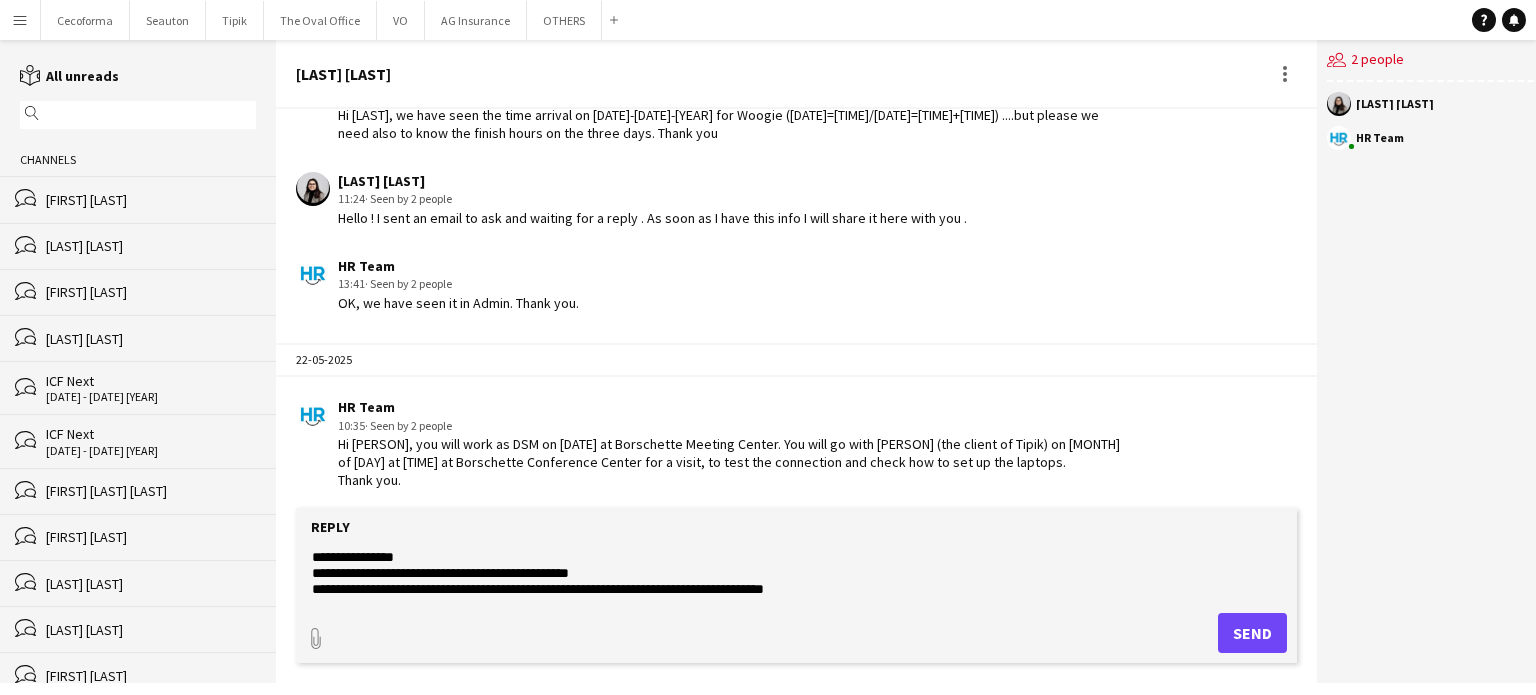 scroll, scrollTop: 32, scrollLeft: 0, axis: vertical 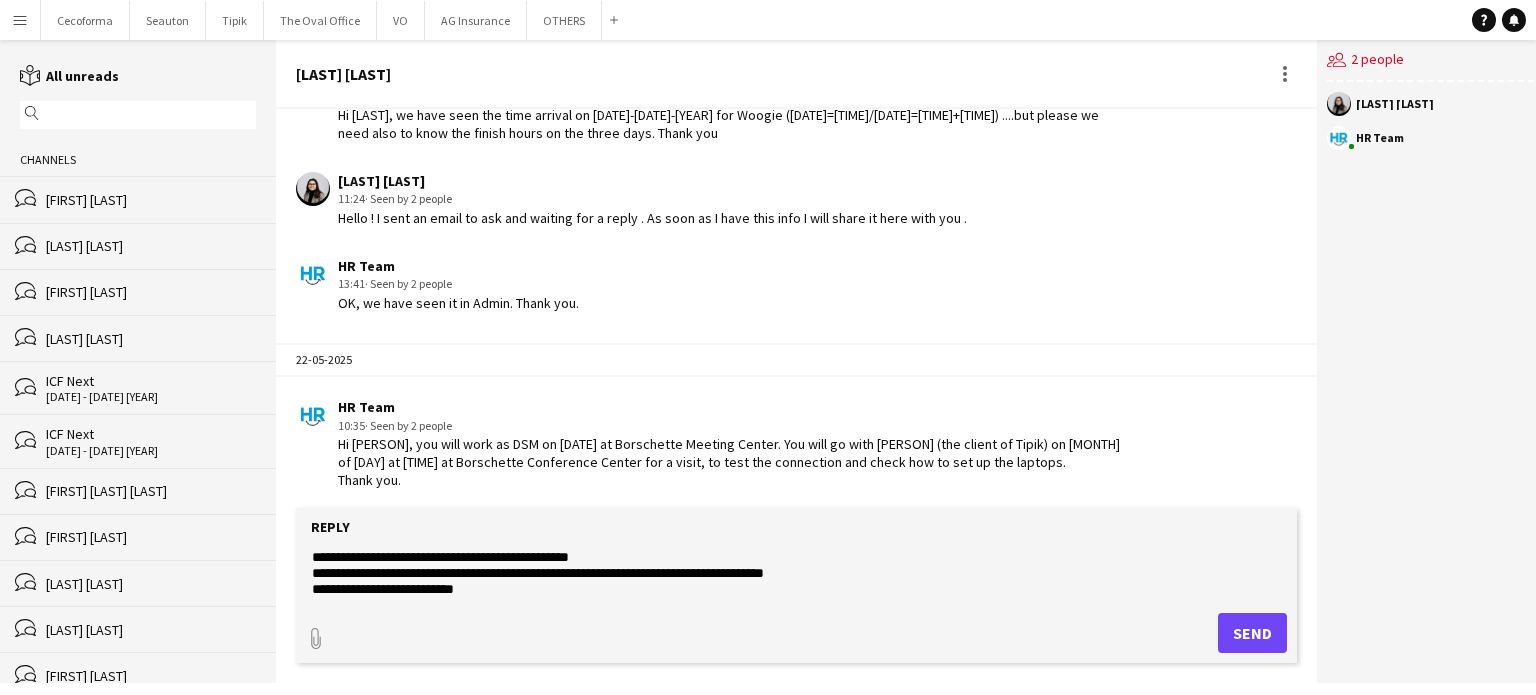 drag, startPoint x: 315, startPoint y: 555, endPoint x: 628, endPoint y: 613, distance: 318.32846 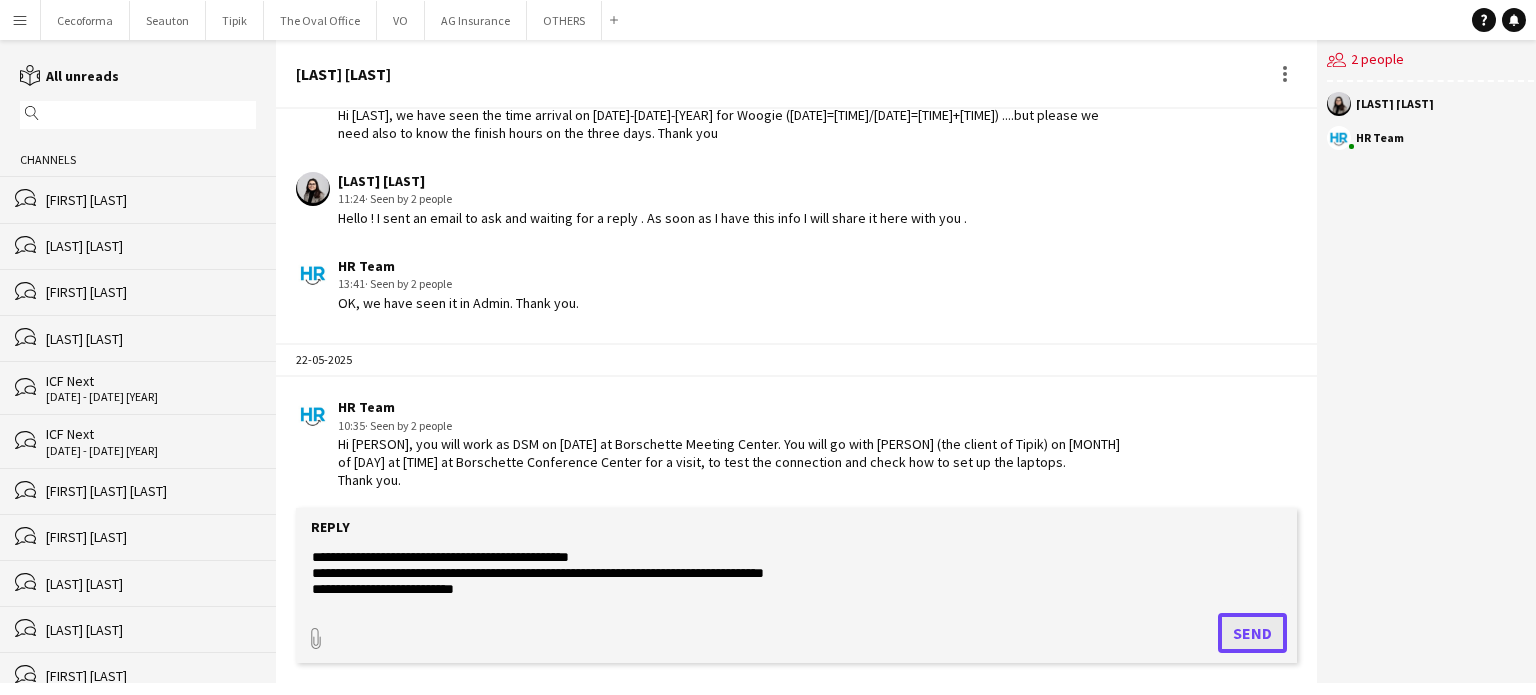 click on "Send" 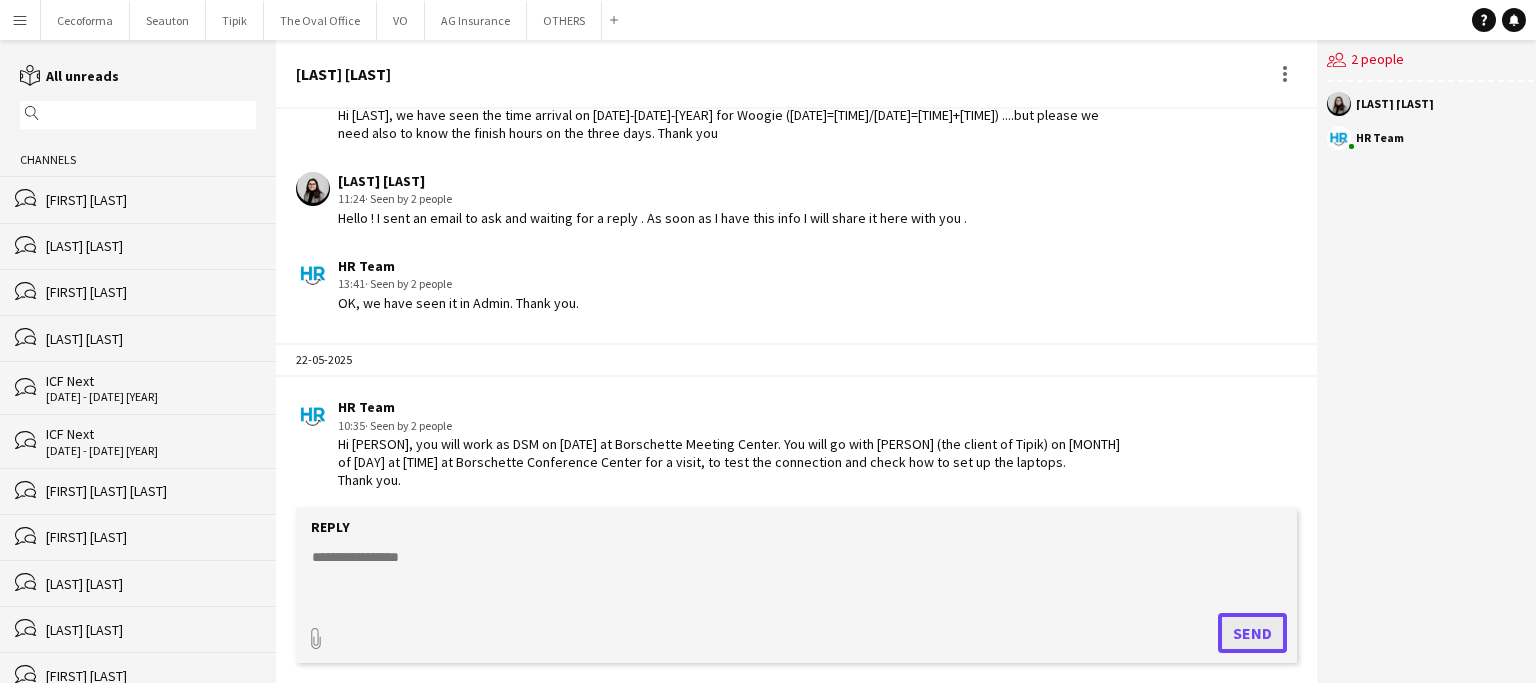 scroll, scrollTop: 0, scrollLeft: 0, axis: both 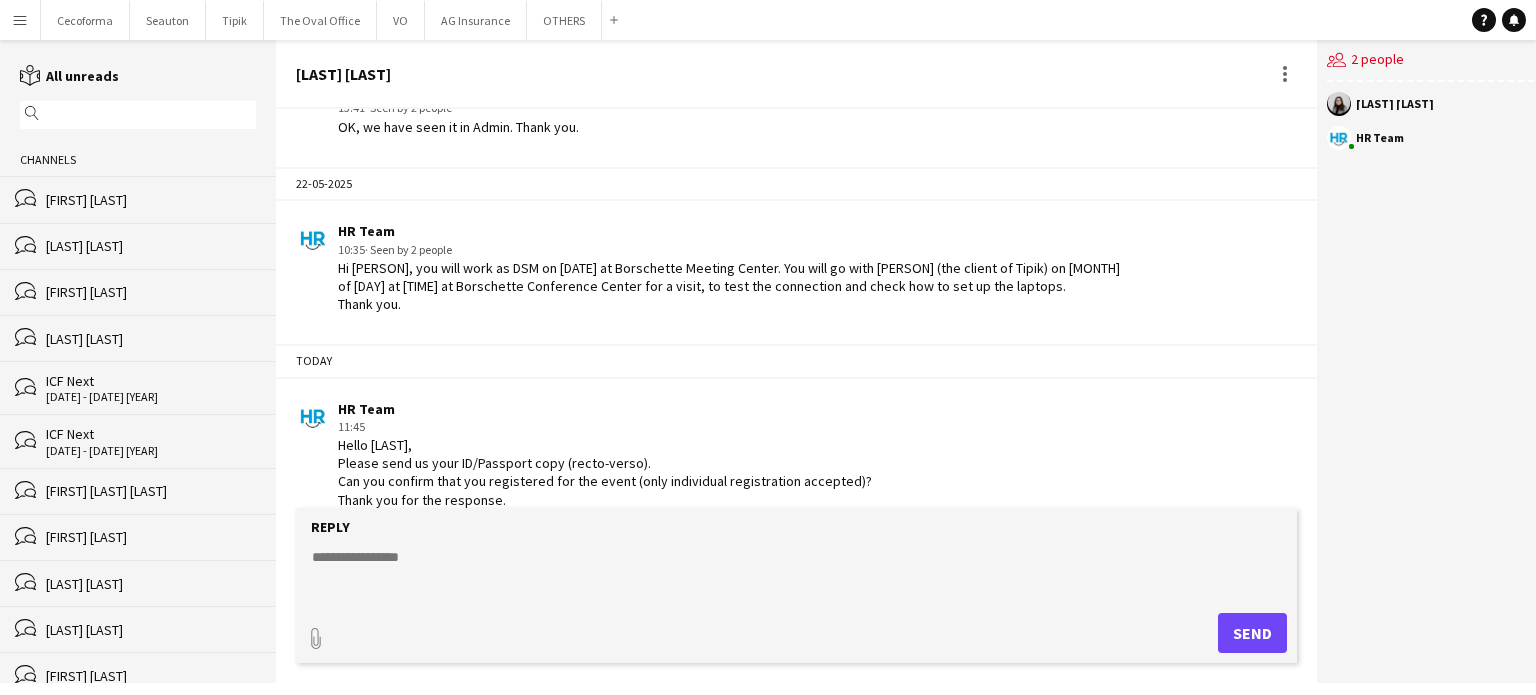 click on "[FIRST] [LAST]" 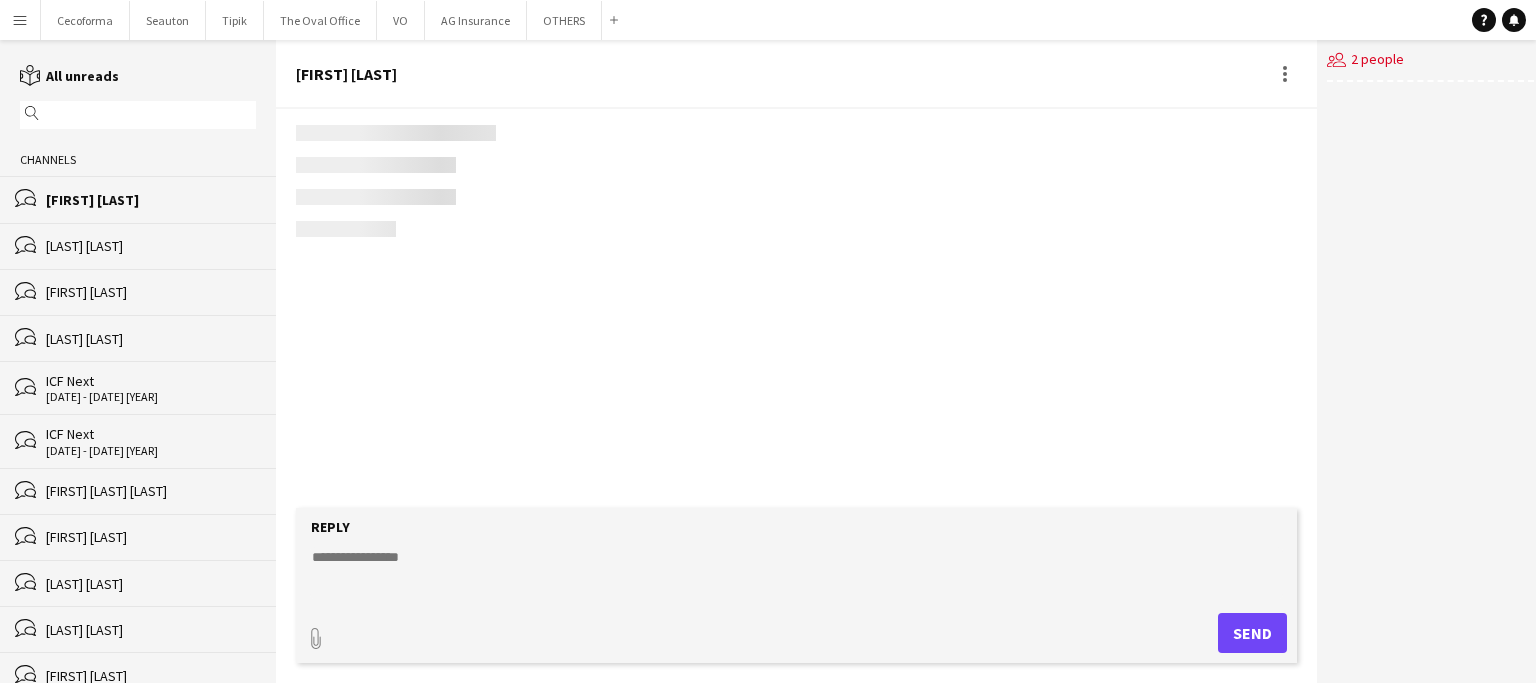 scroll, scrollTop: 2606, scrollLeft: 0, axis: vertical 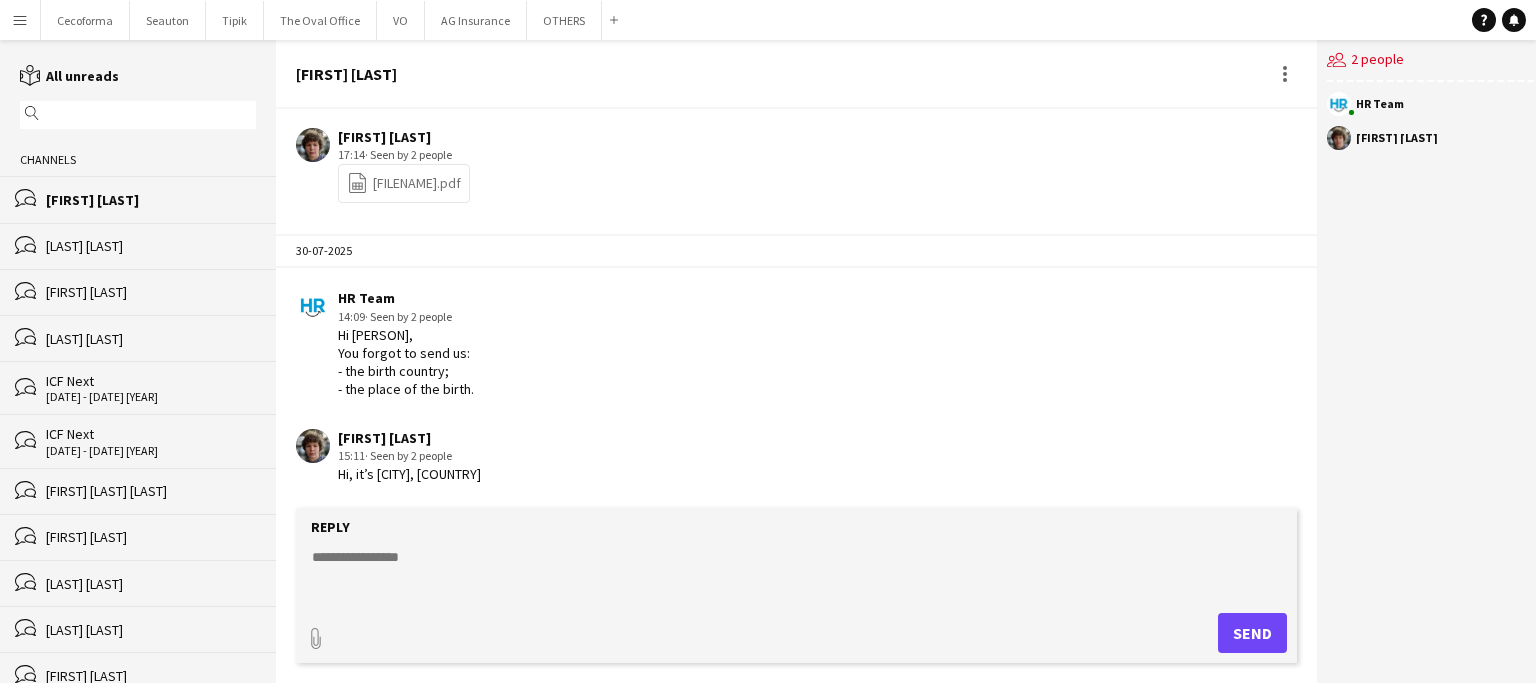 paste on "**********" 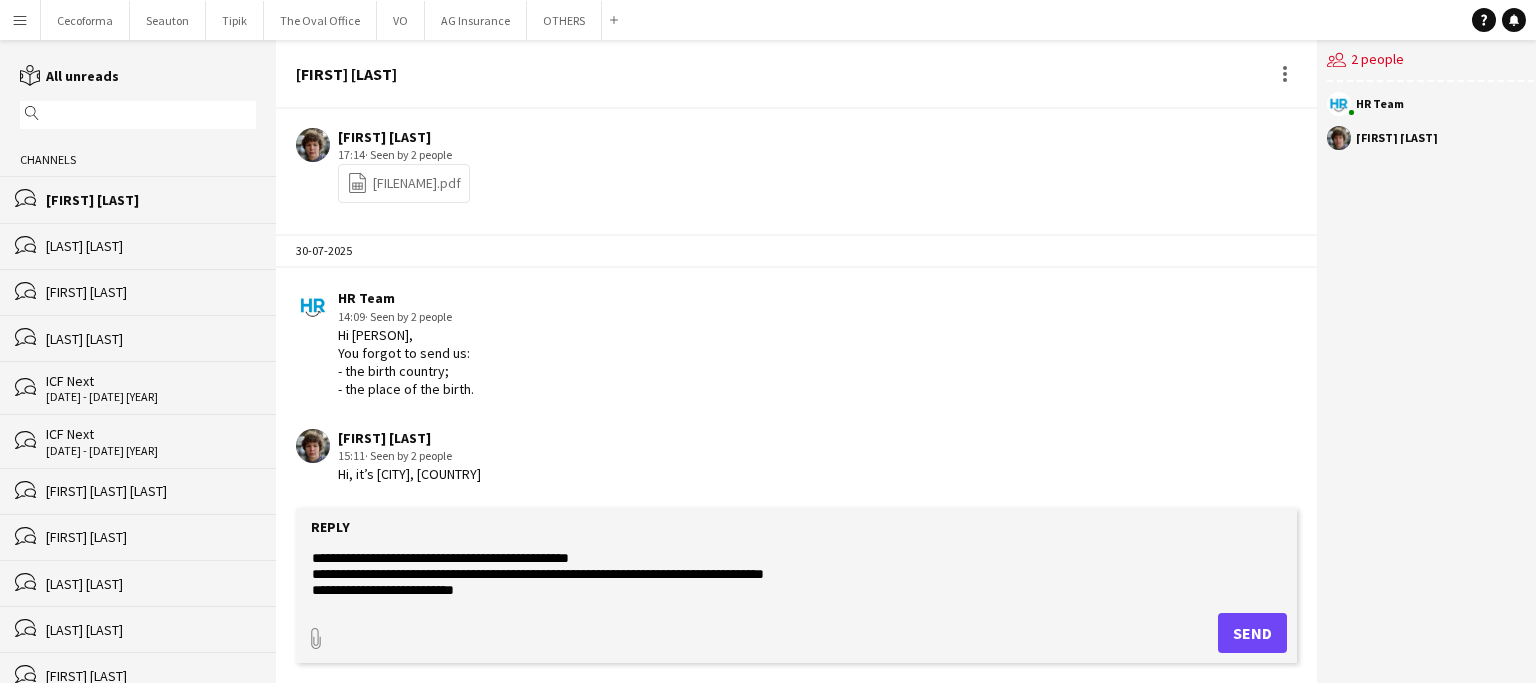 scroll, scrollTop: 0, scrollLeft: 0, axis: both 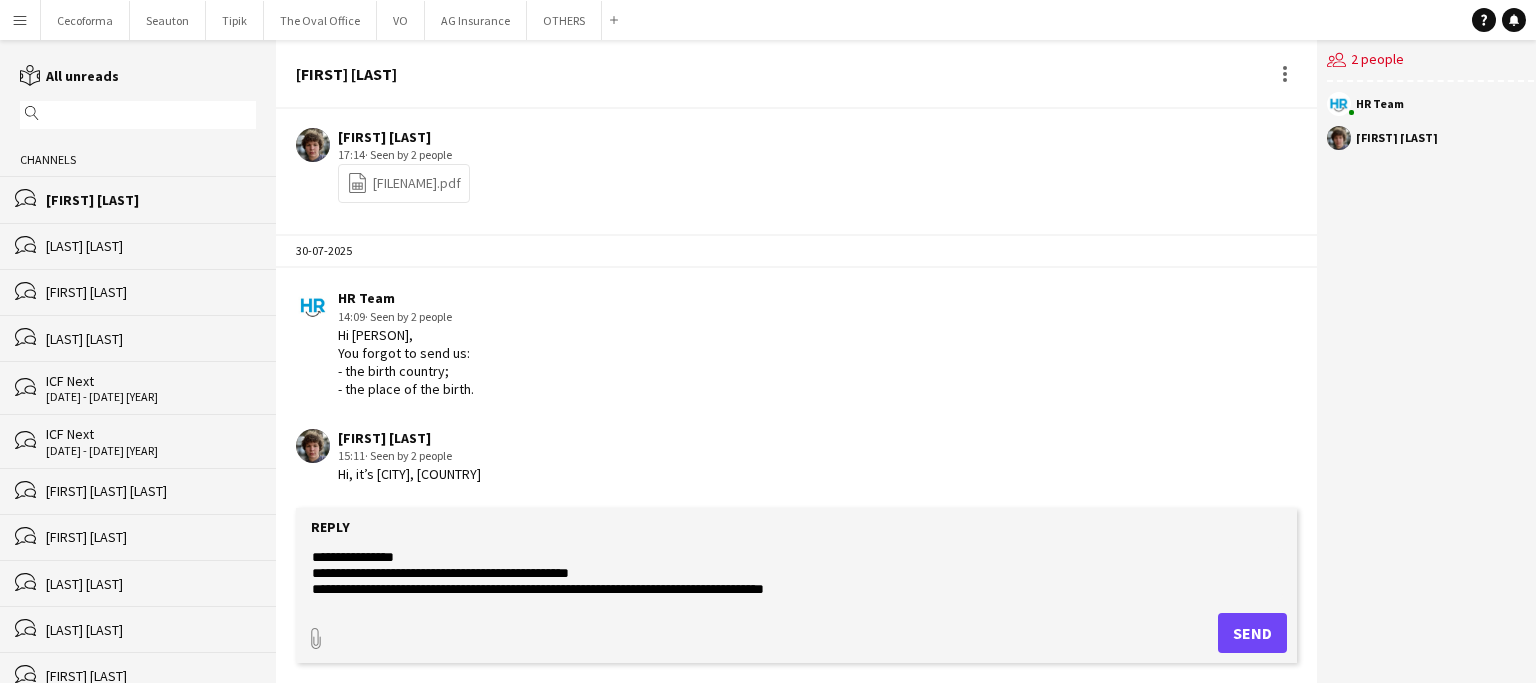 click on "**********" 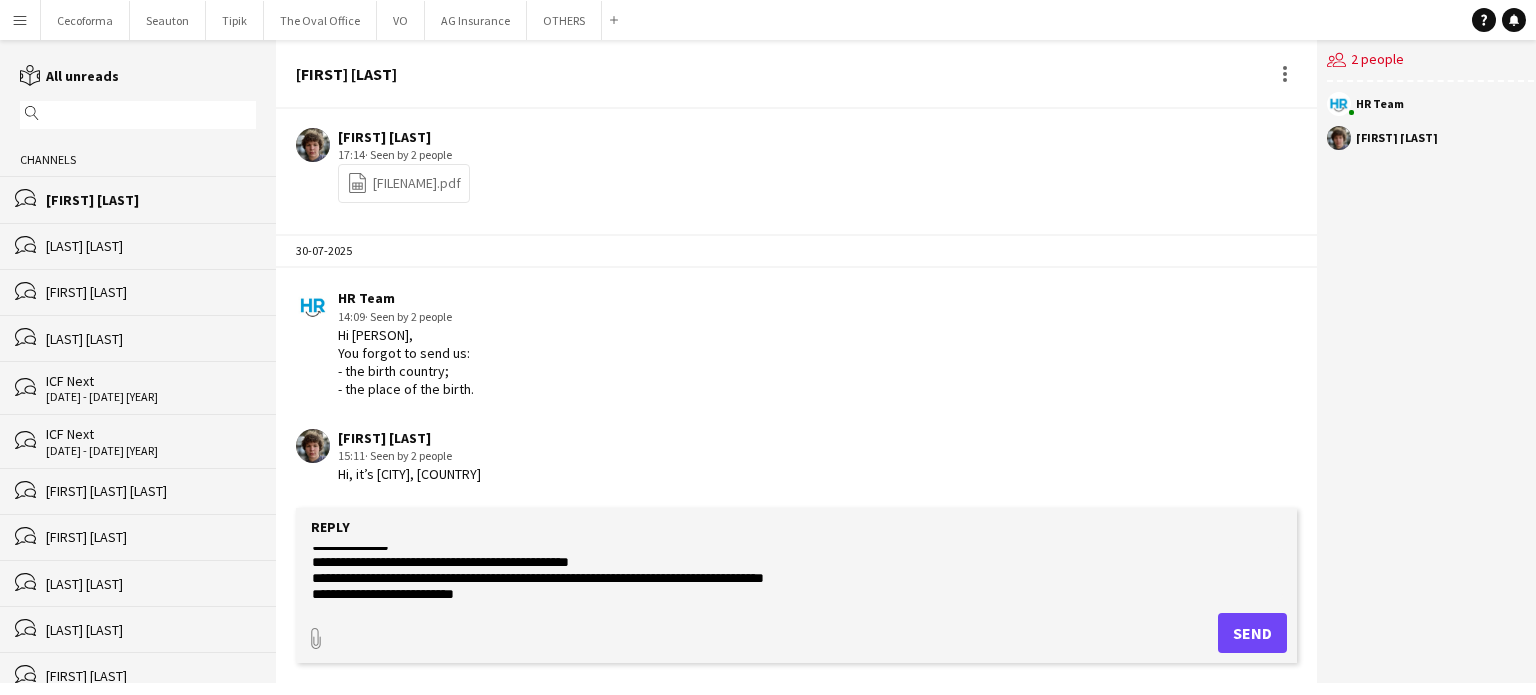scroll, scrollTop: 0, scrollLeft: 0, axis: both 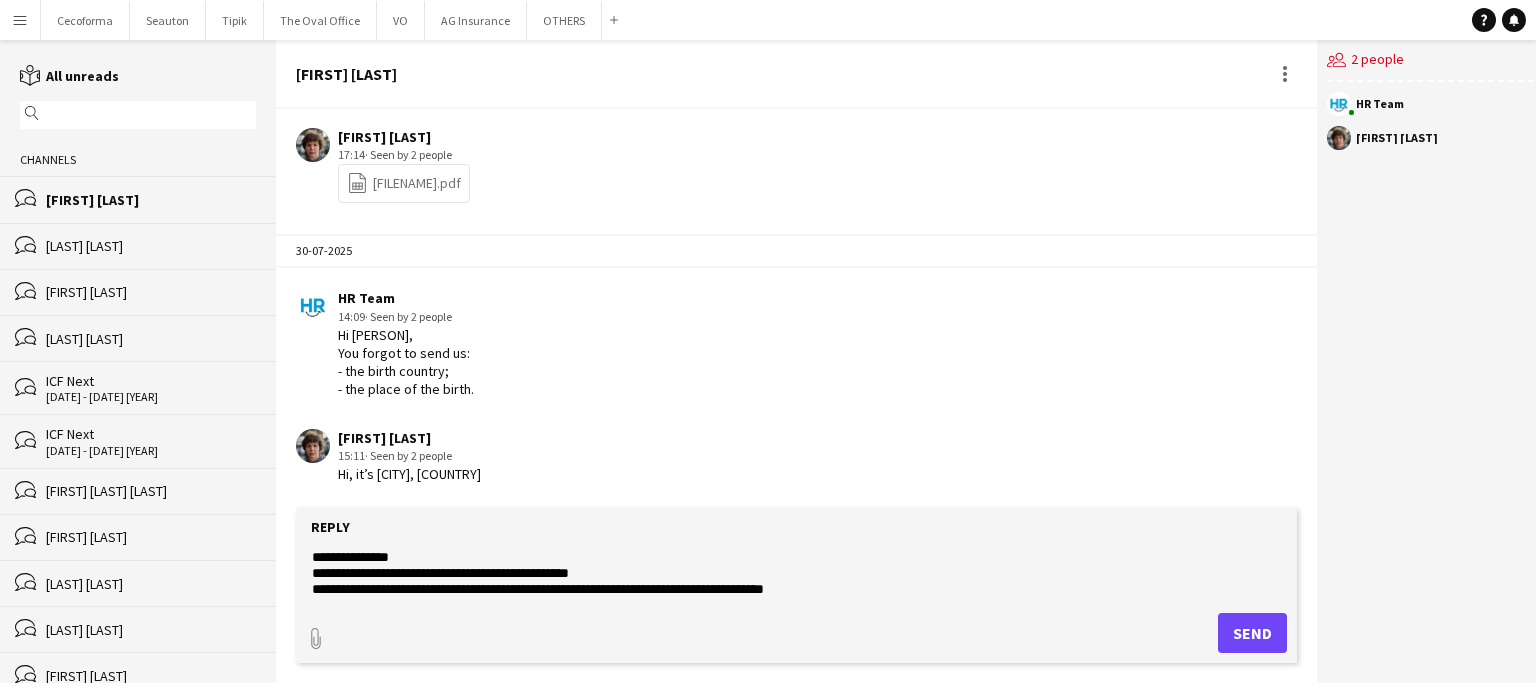 type on "**********" 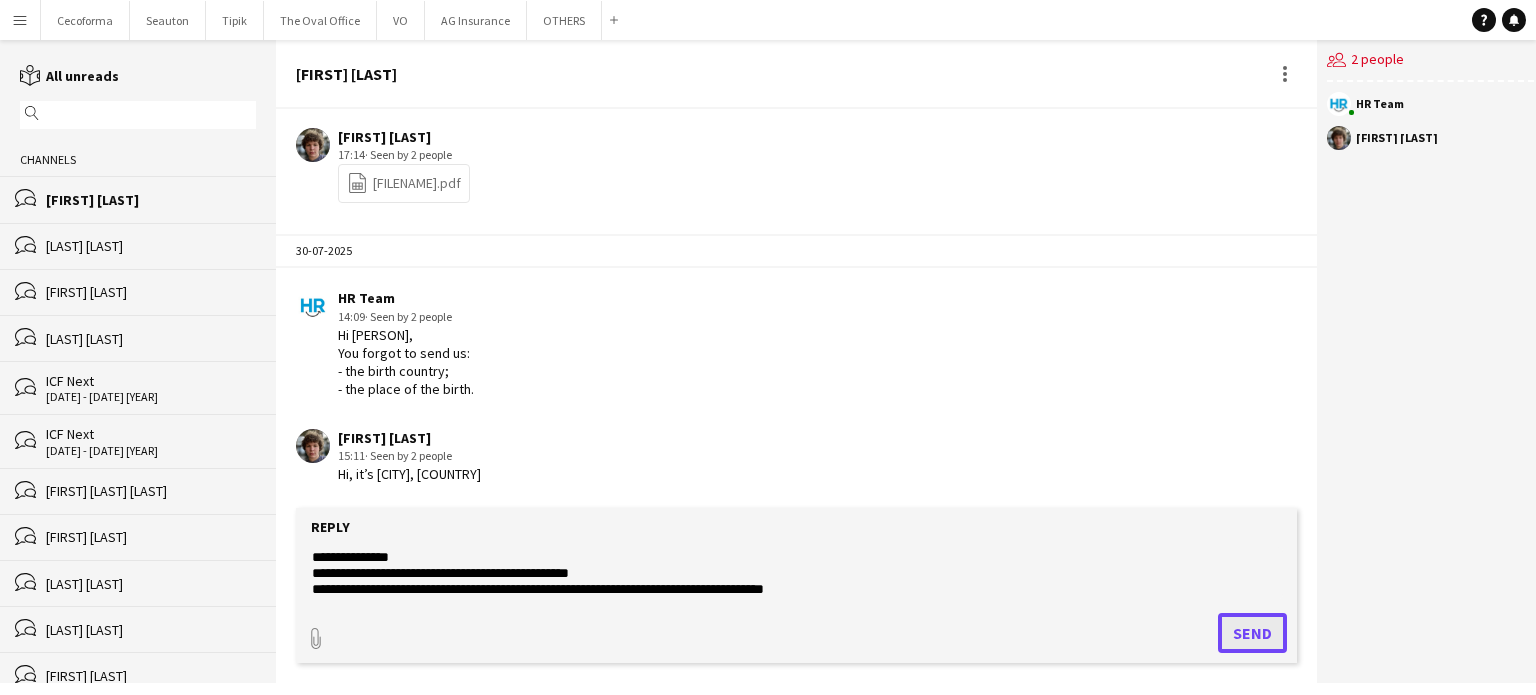 click on "Send" 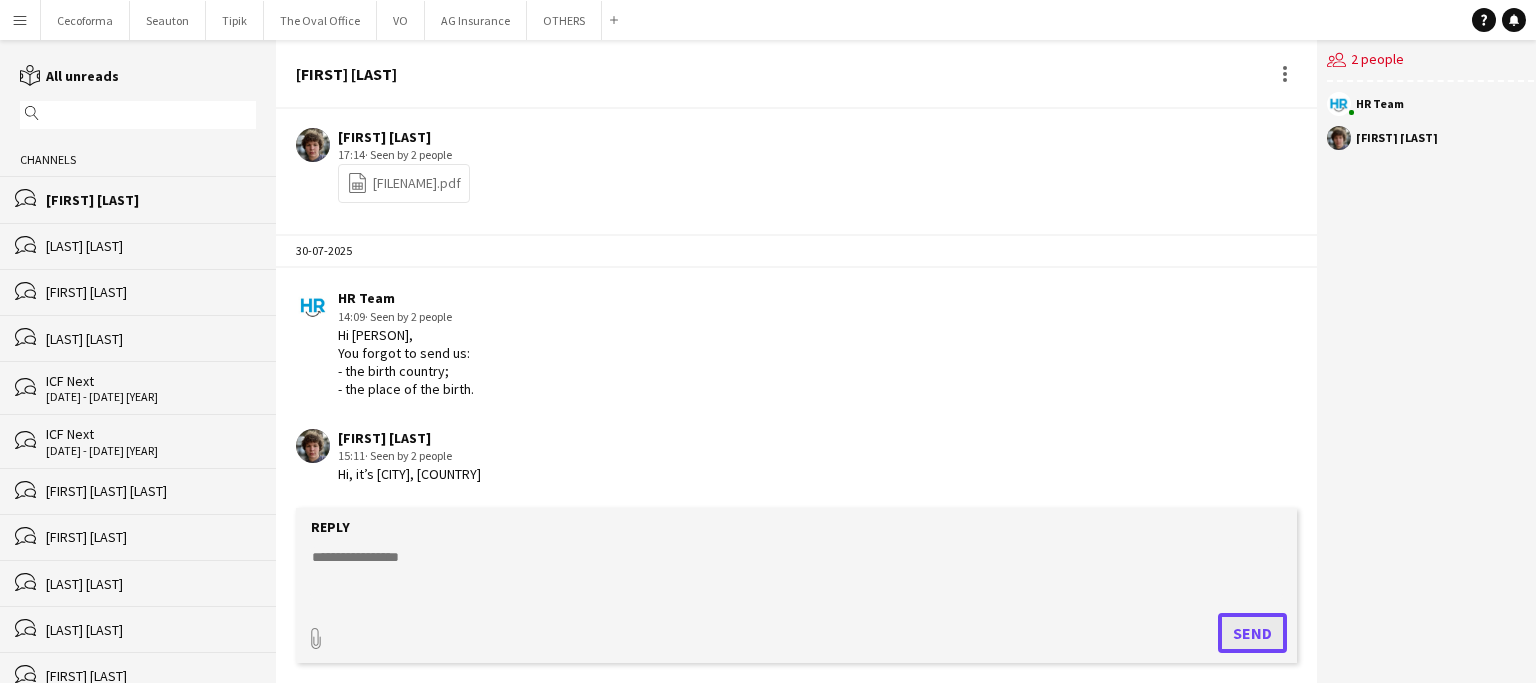 scroll, scrollTop: 2783, scrollLeft: 0, axis: vertical 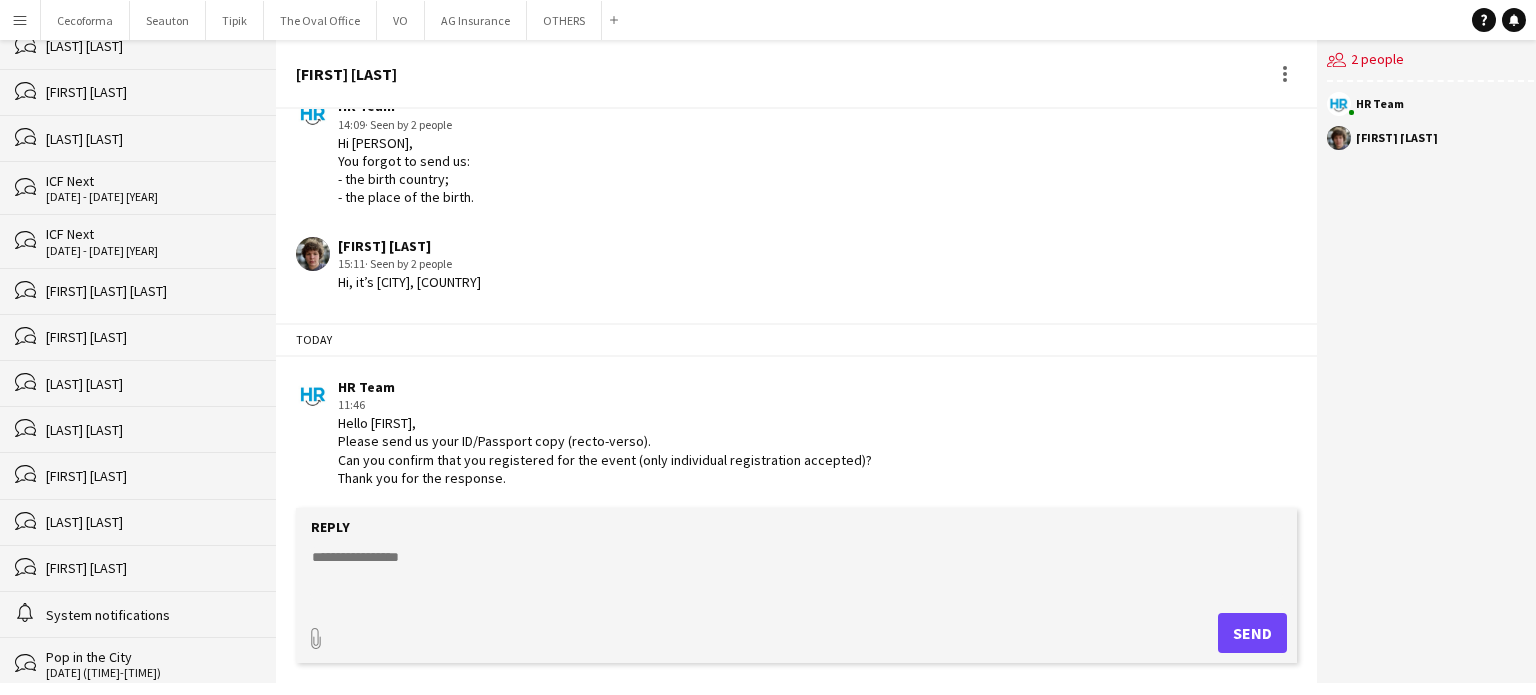 click on "[FIRST] [LAST] [LAST]" 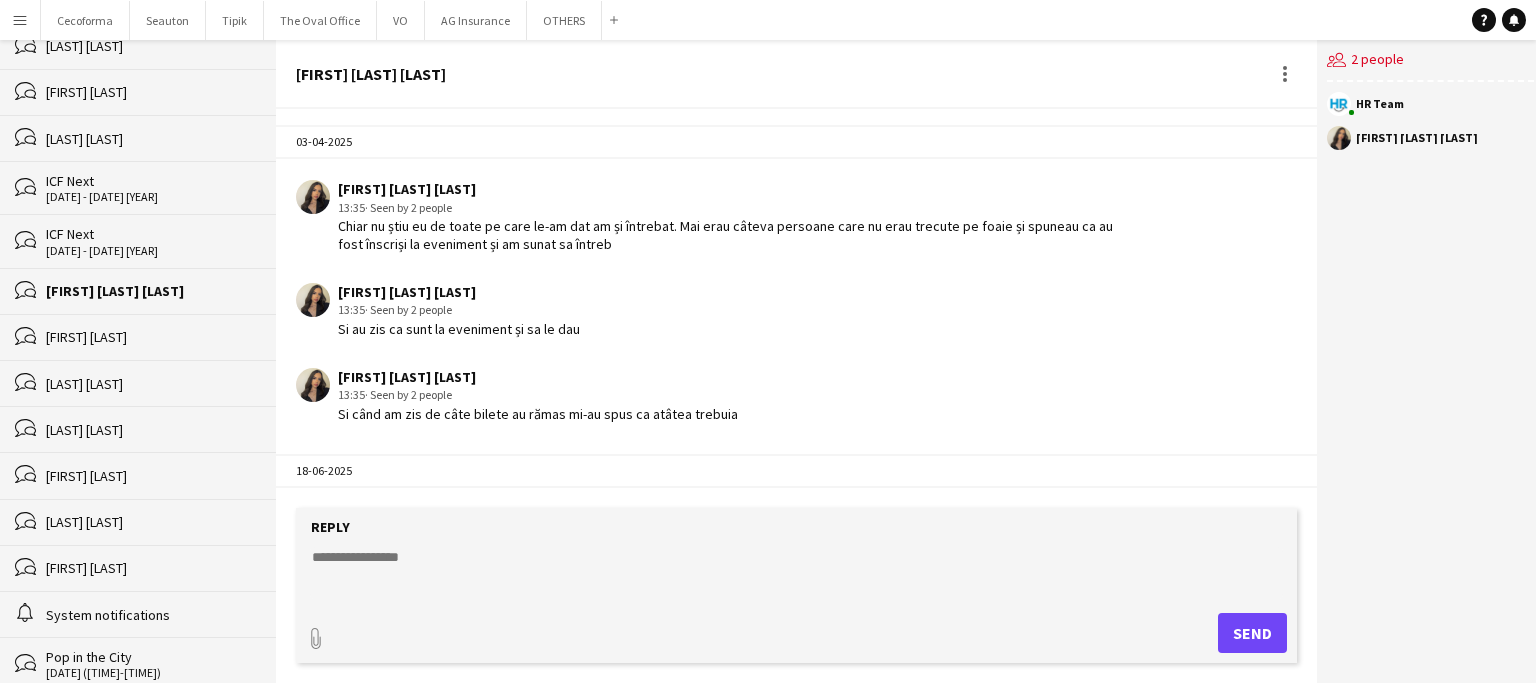 scroll, scrollTop: 2788, scrollLeft: 0, axis: vertical 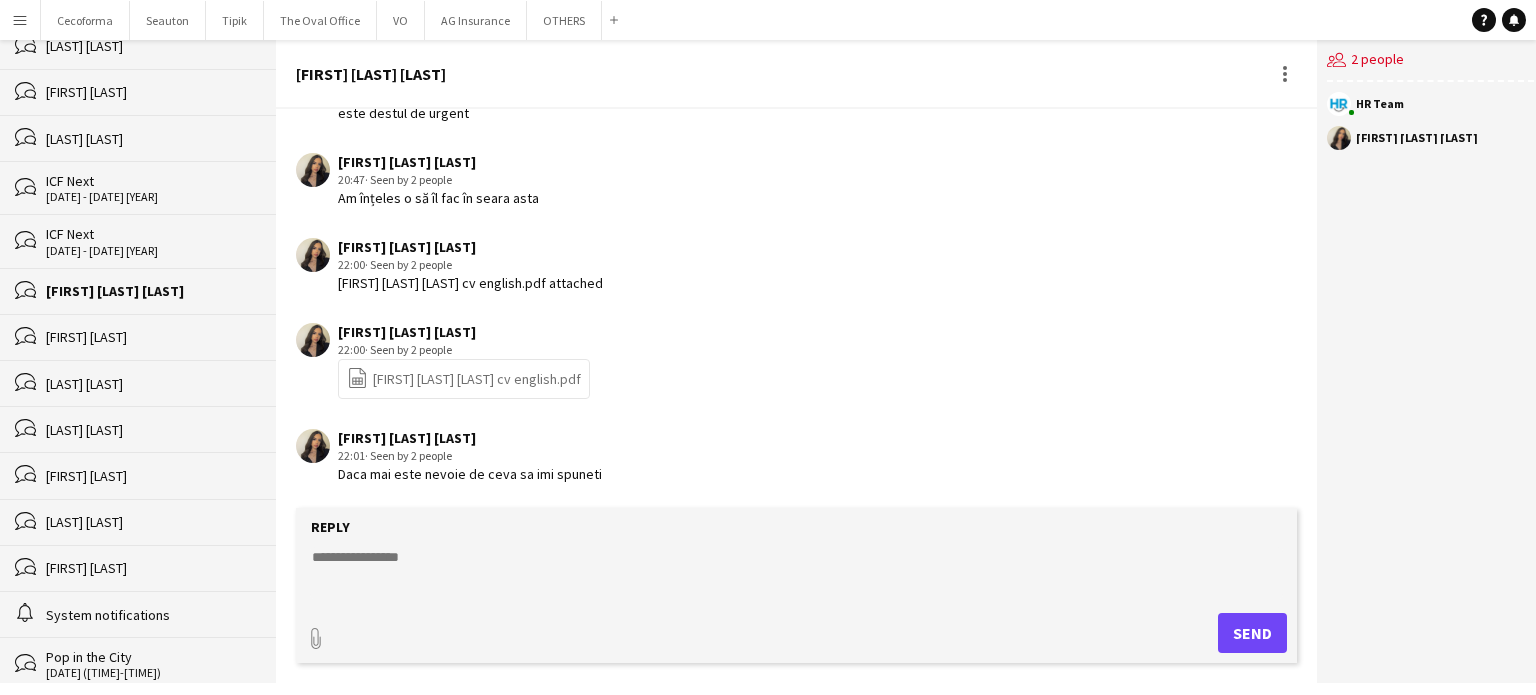 click 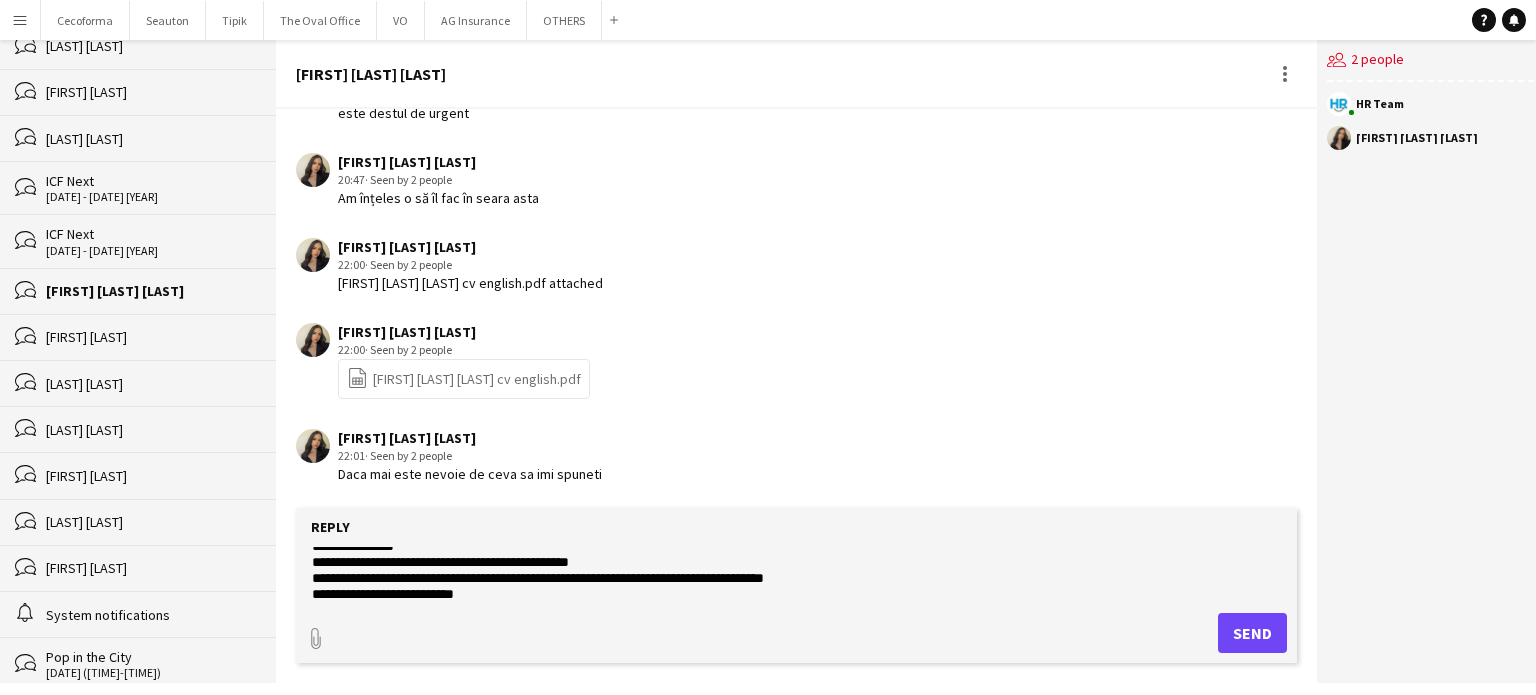 scroll, scrollTop: 0, scrollLeft: 0, axis: both 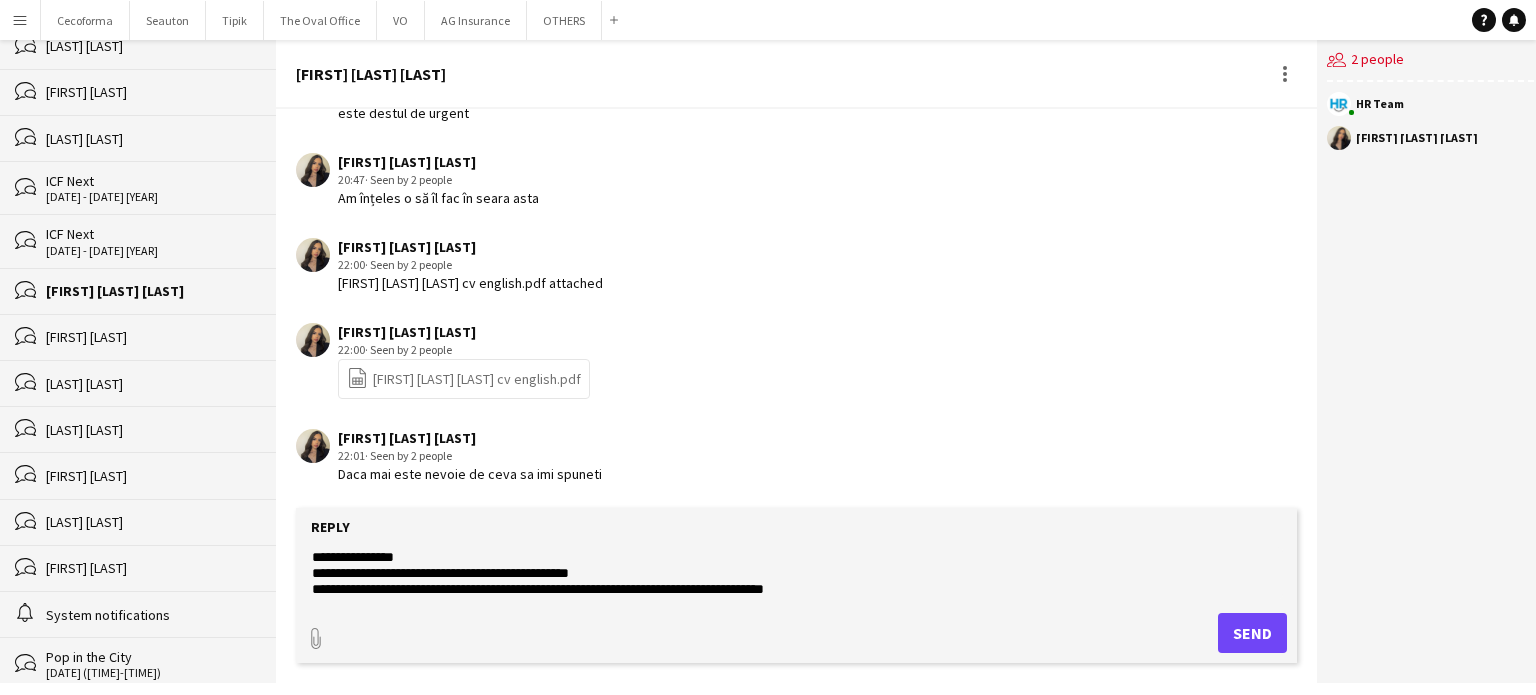 click on "**********" 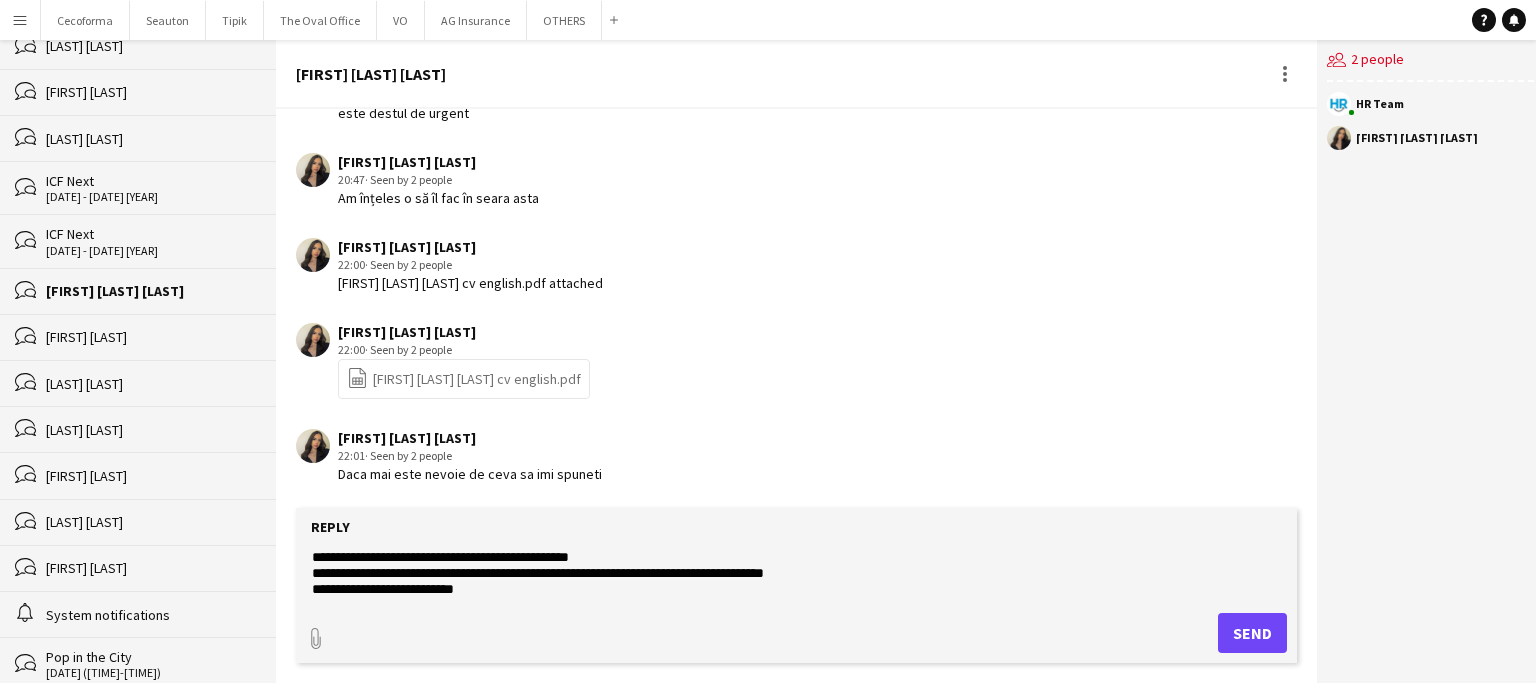 scroll, scrollTop: 32, scrollLeft: 0, axis: vertical 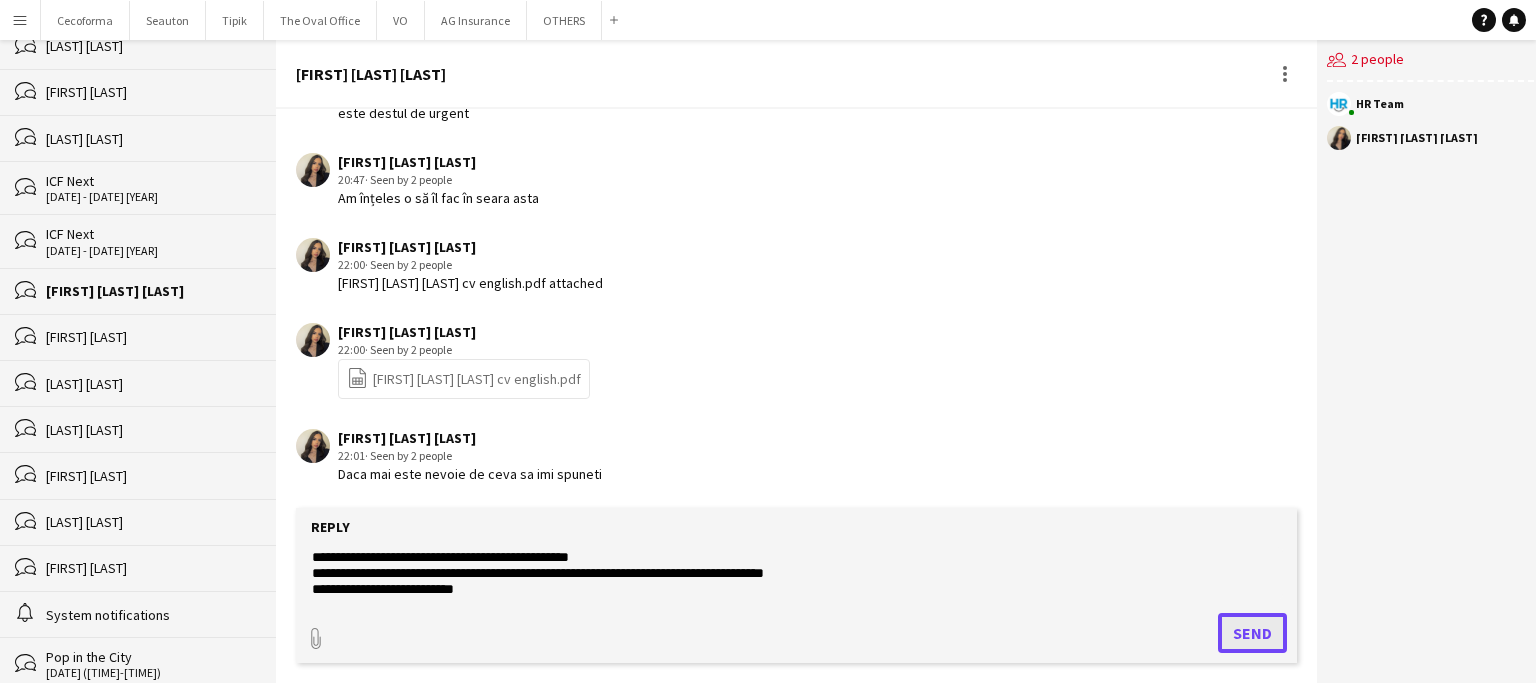 click on "Send" 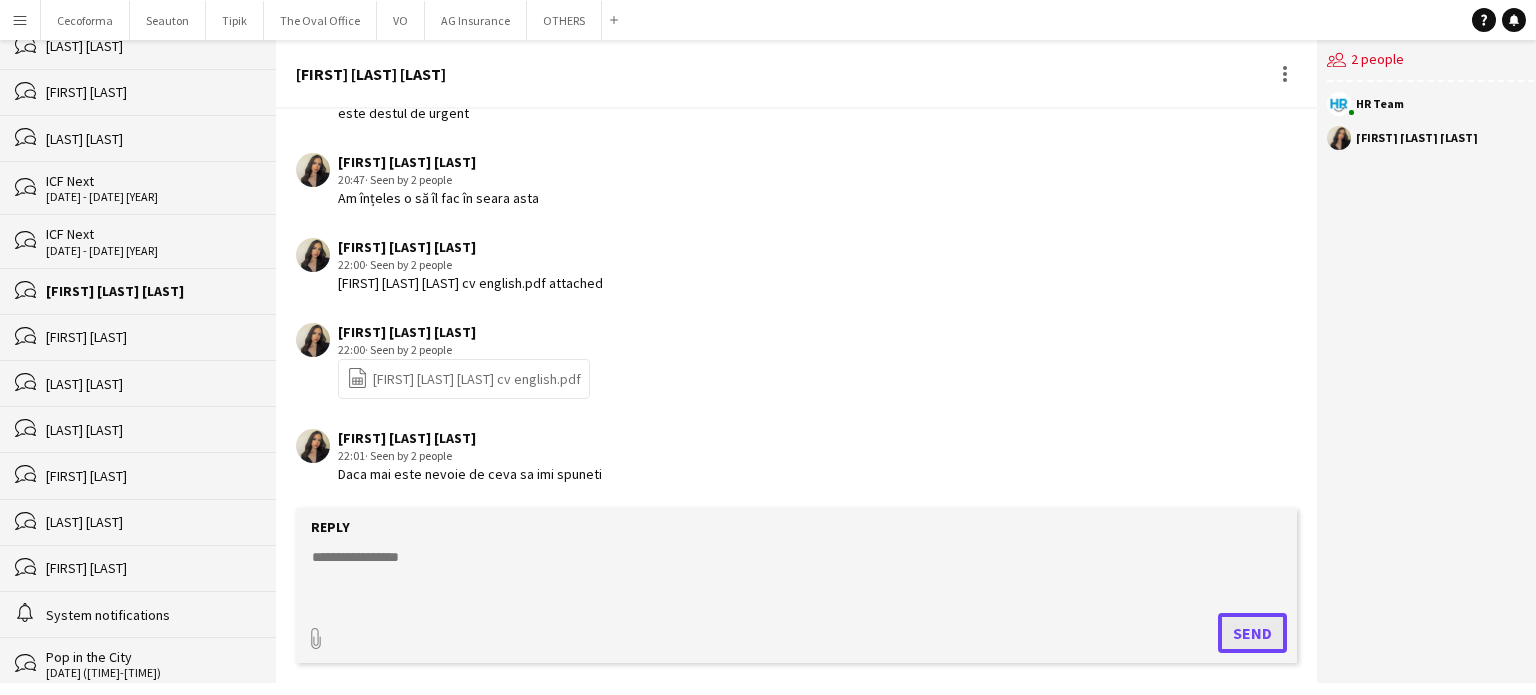 scroll, scrollTop: 0, scrollLeft: 0, axis: both 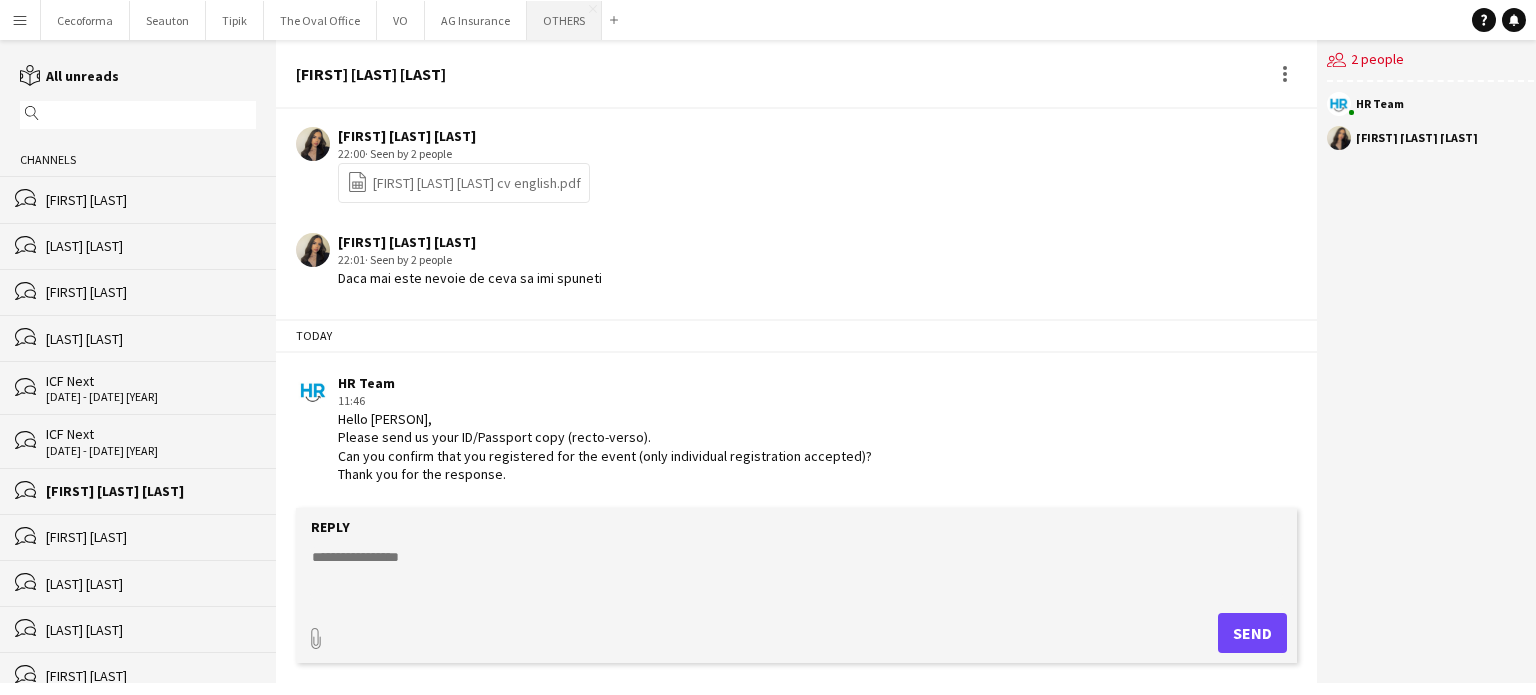 click on "OTHERS
Close" at bounding box center [564, 20] 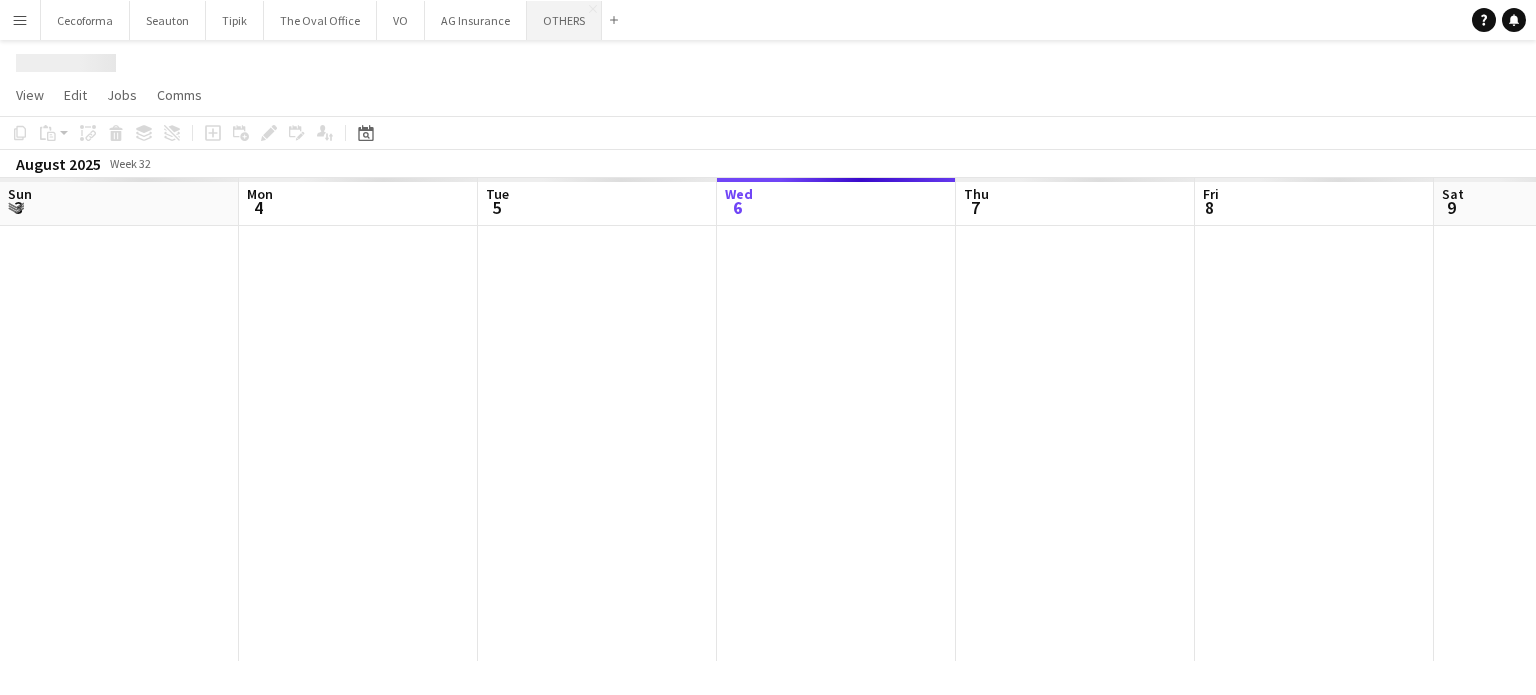 scroll, scrollTop: 0, scrollLeft: 478, axis: horizontal 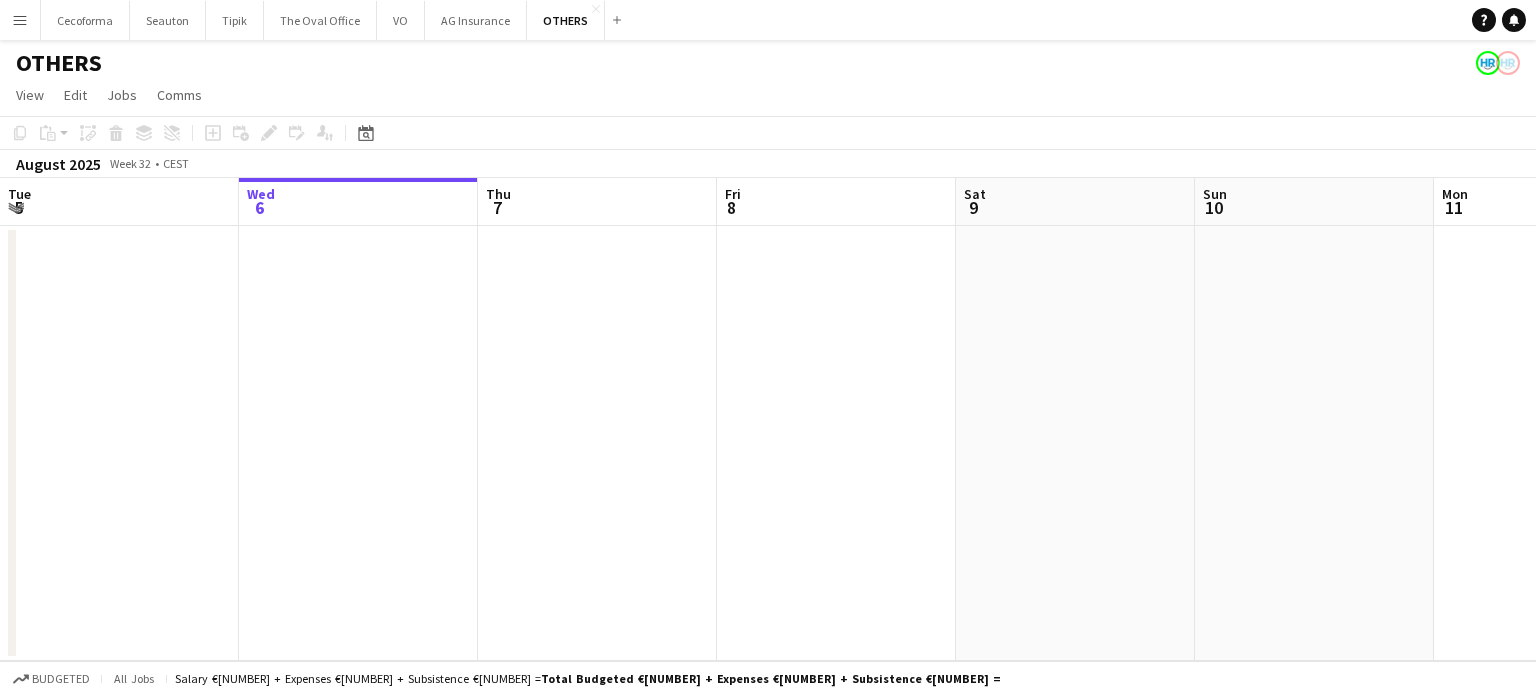 click at bounding box center (836, 443) 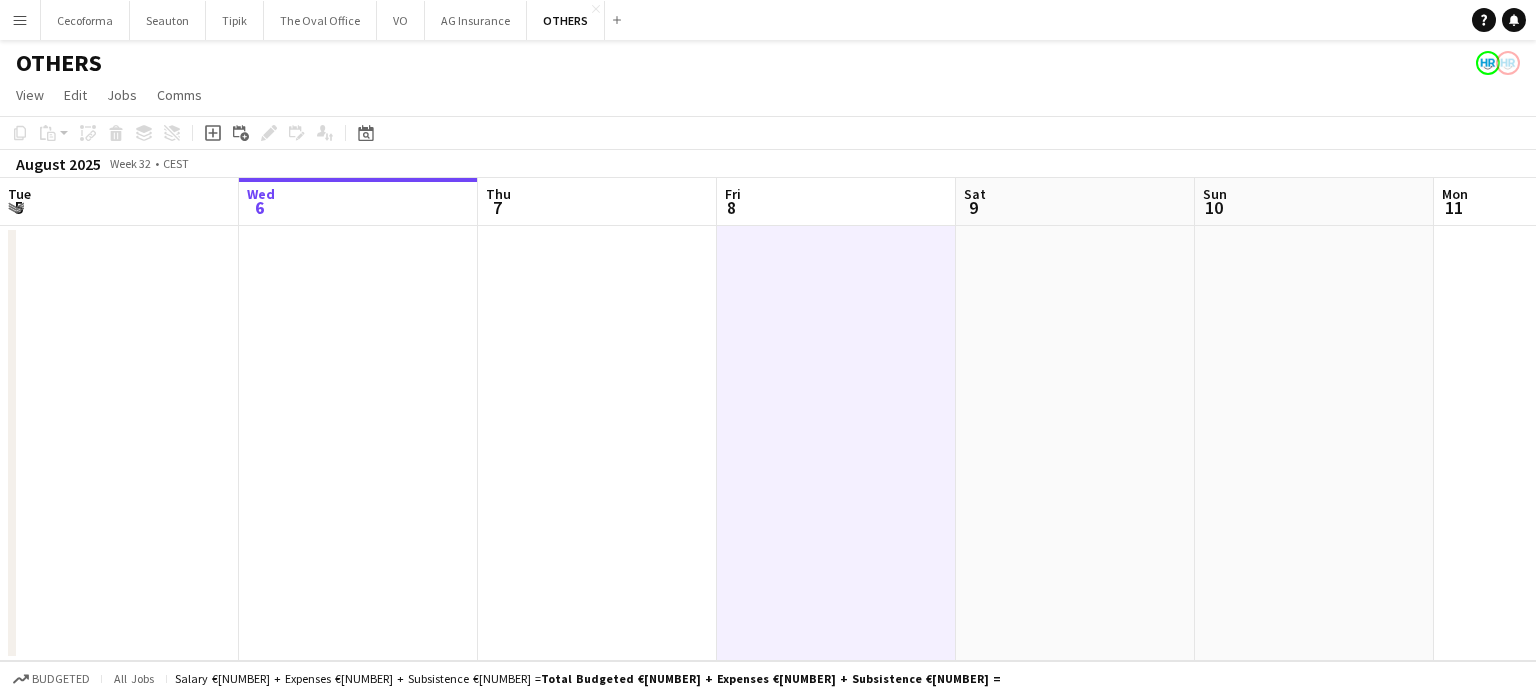 click at bounding box center [836, 443] 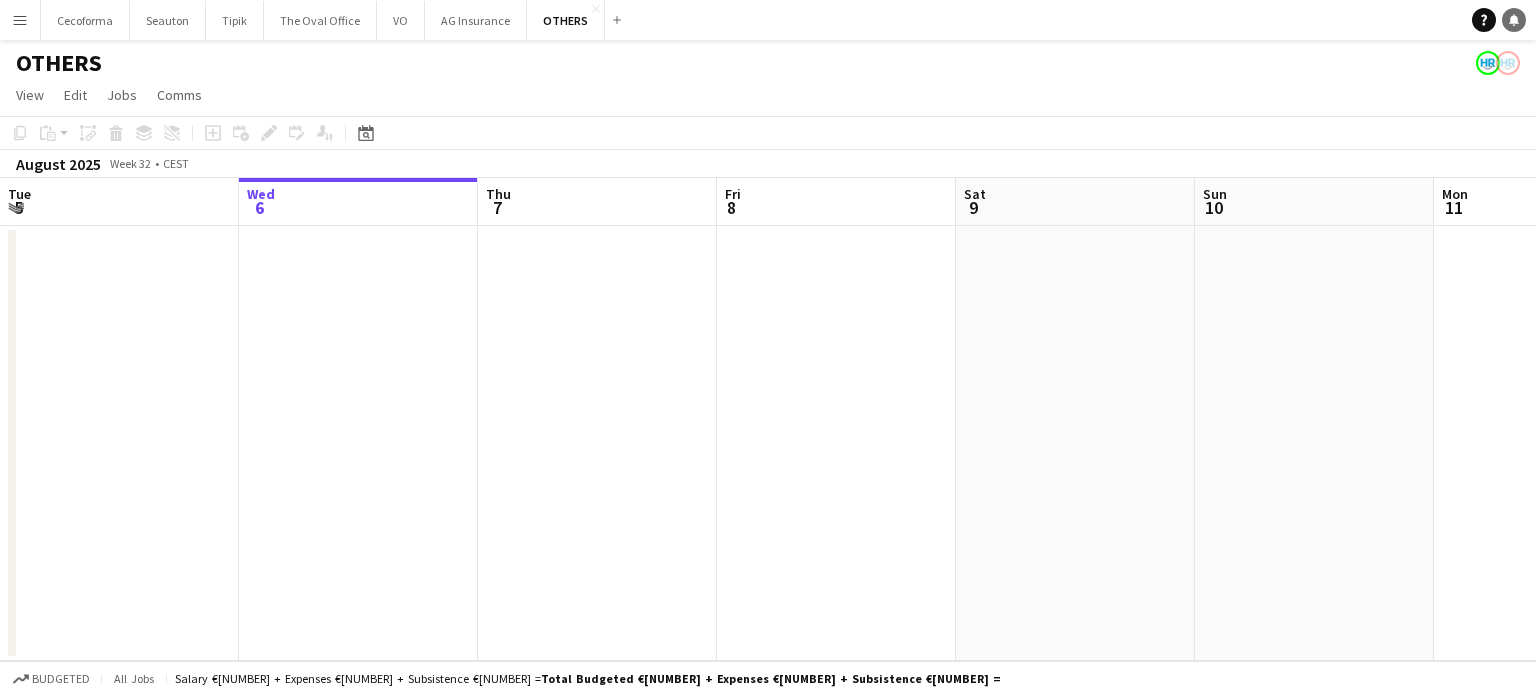 click on "Notifications" 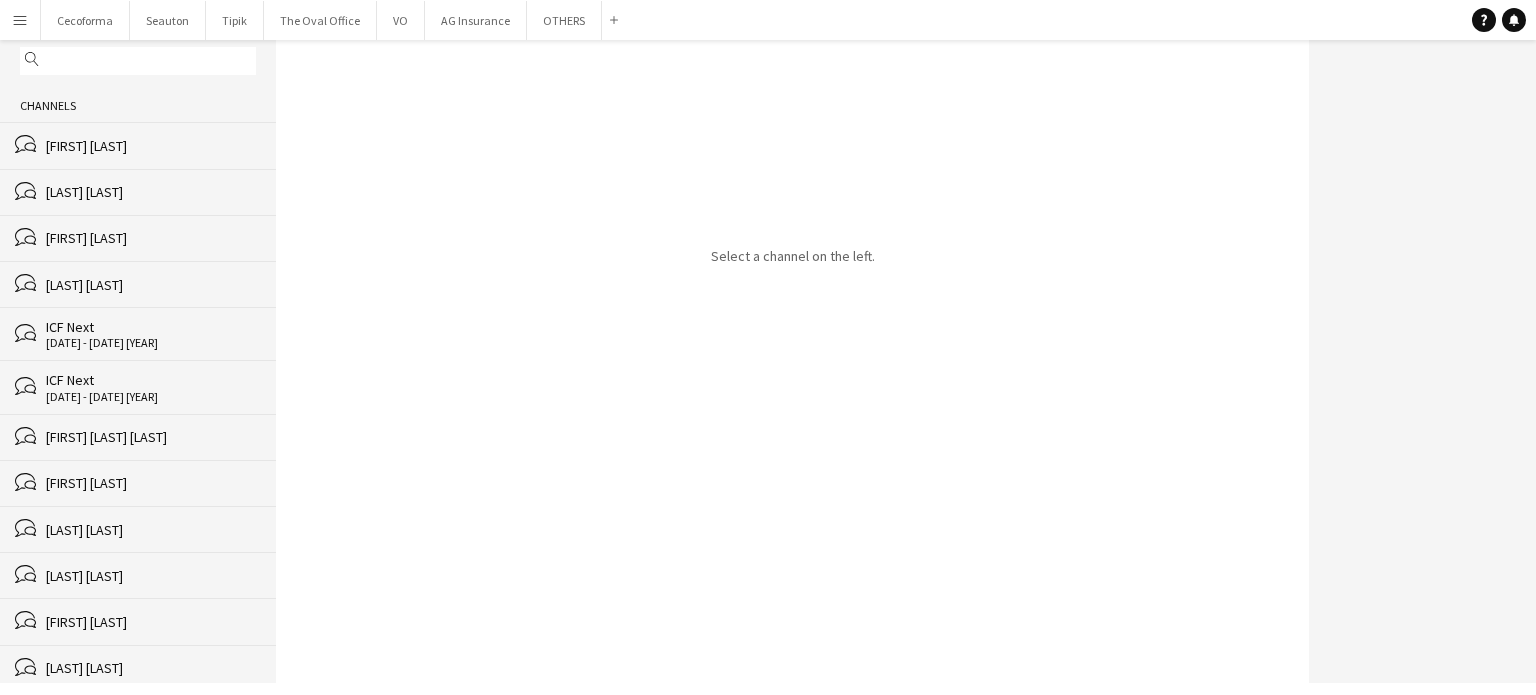 scroll, scrollTop: 0, scrollLeft: 0, axis: both 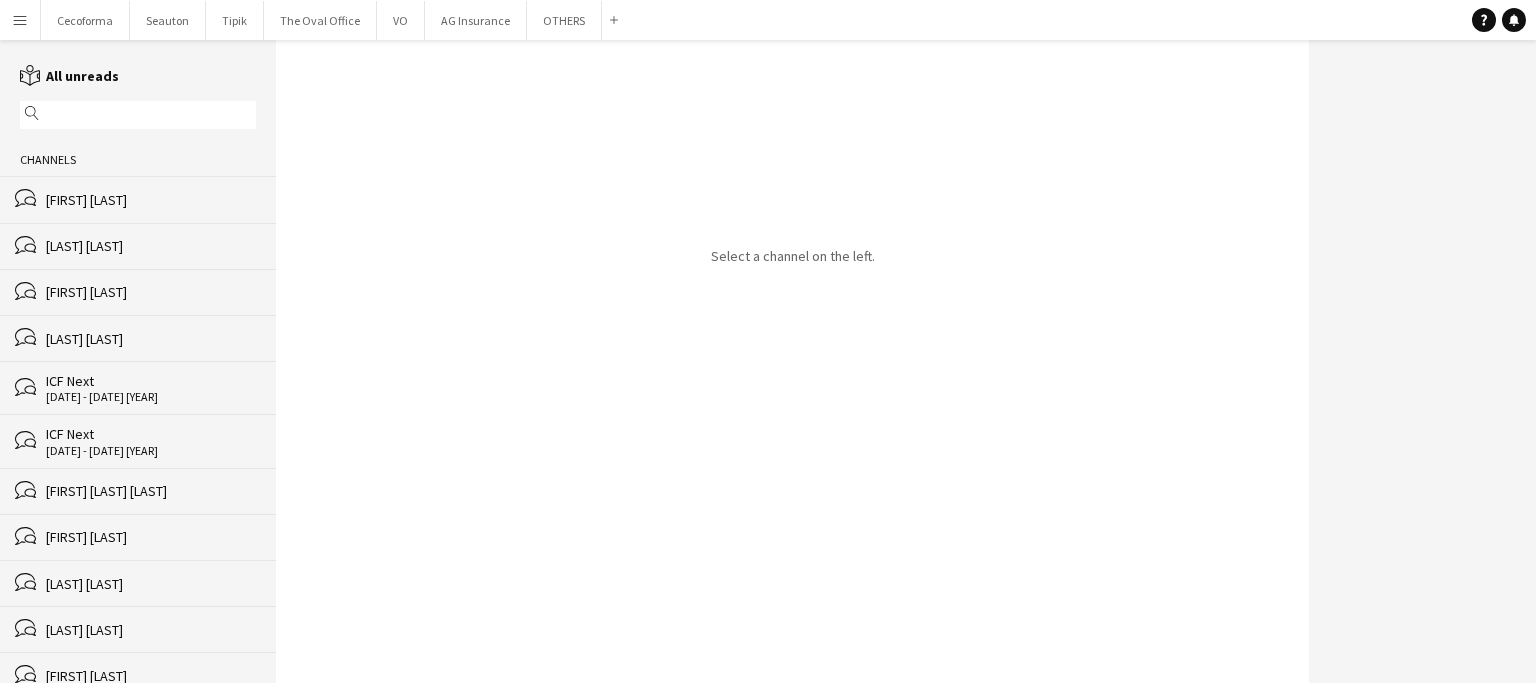 click on "[FIRST] [LAST] [LAST]" 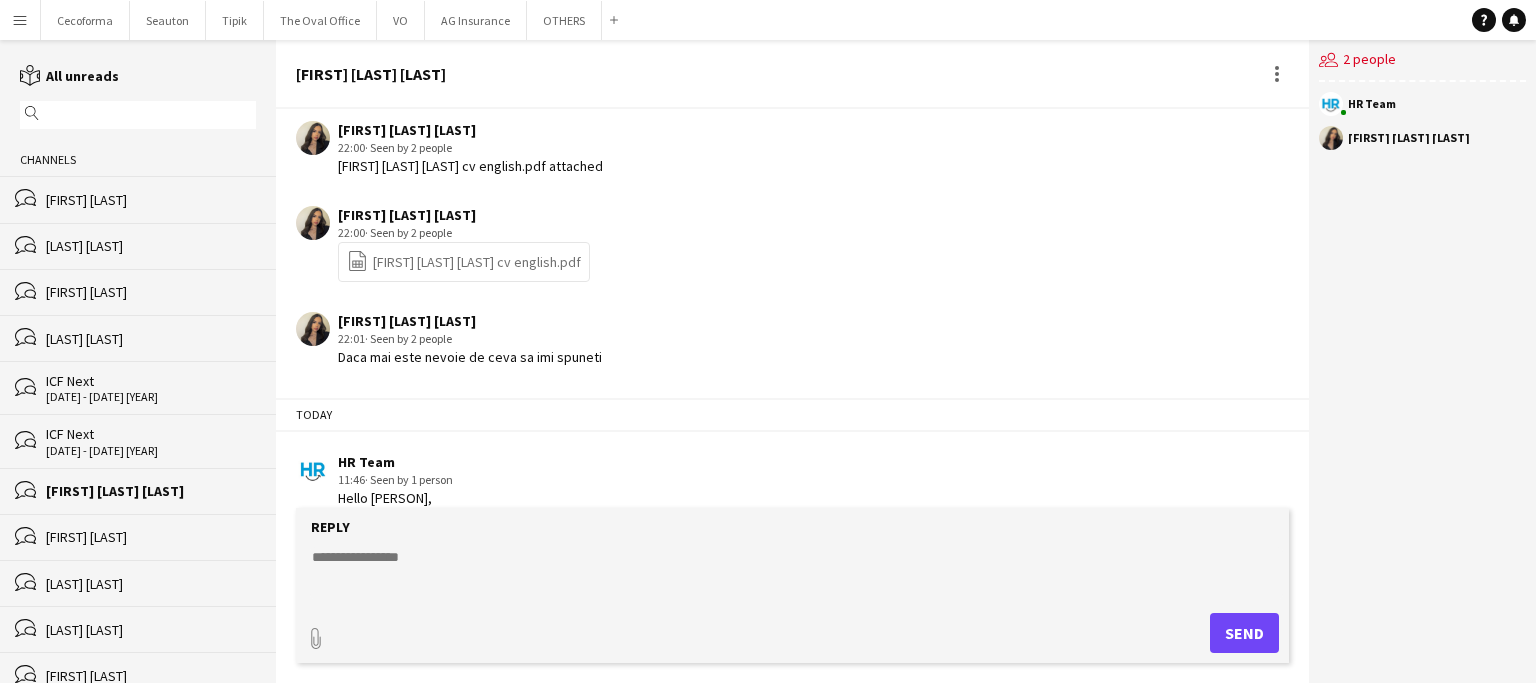 scroll, scrollTop: 2879, scrollLeft: 0, axis: vertical 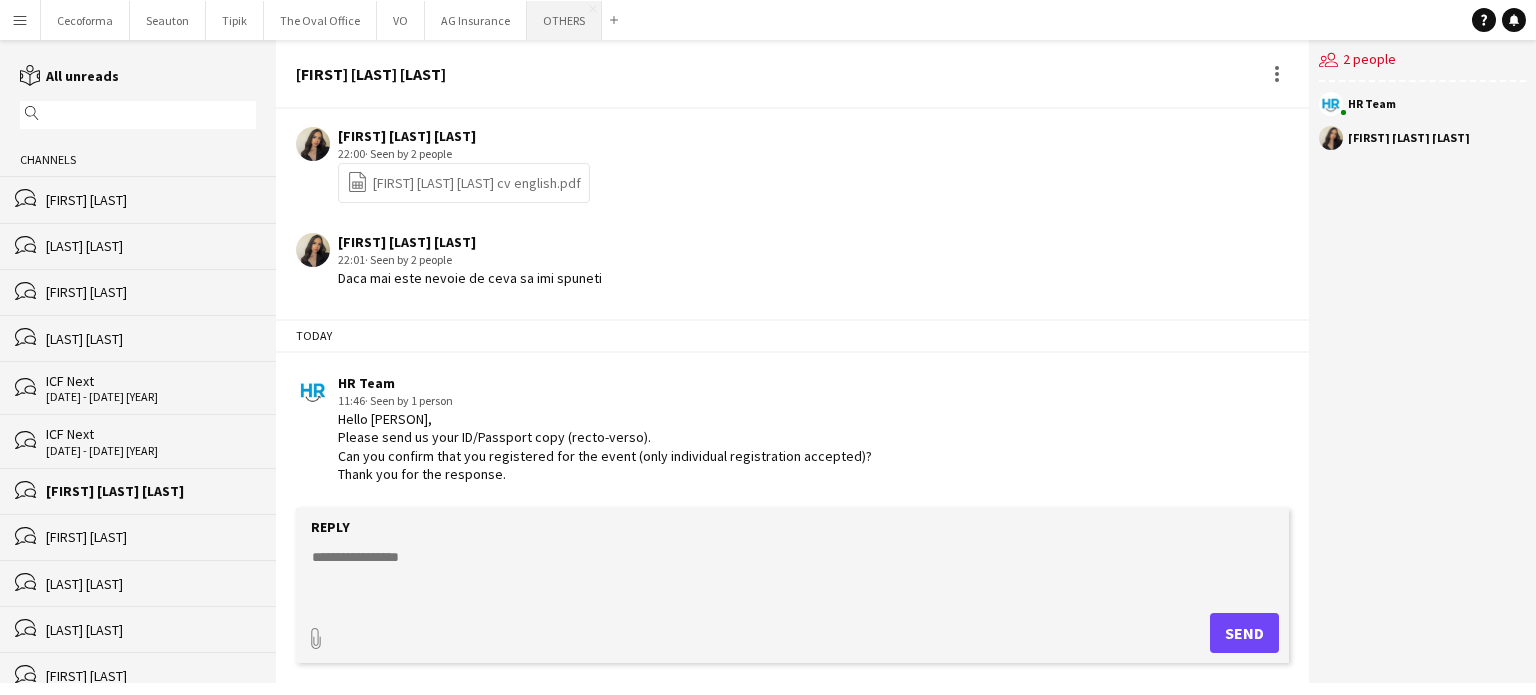 click on "OTHERS
Close" at bounding box center [564, 20] 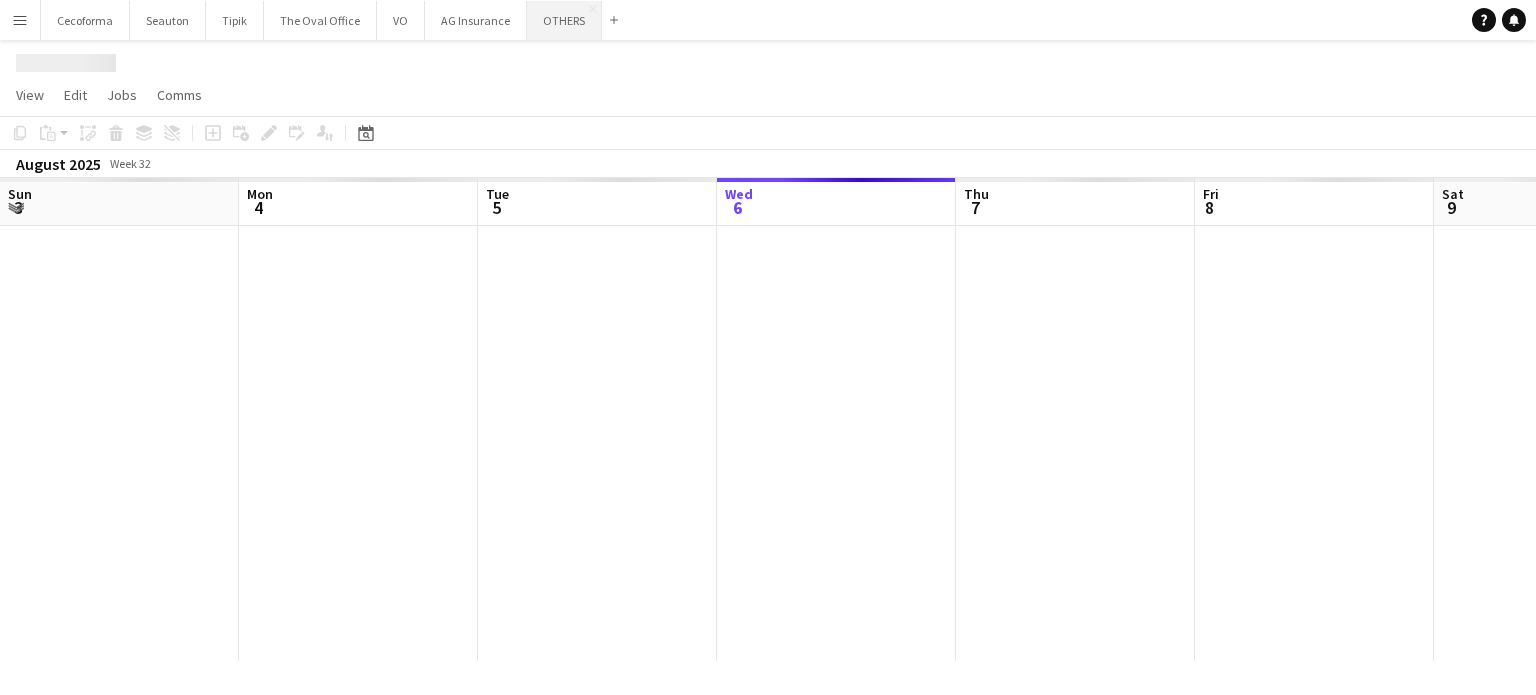 scroll, scrollTop: 0, scrollLeft: 478, axis: horizontal 